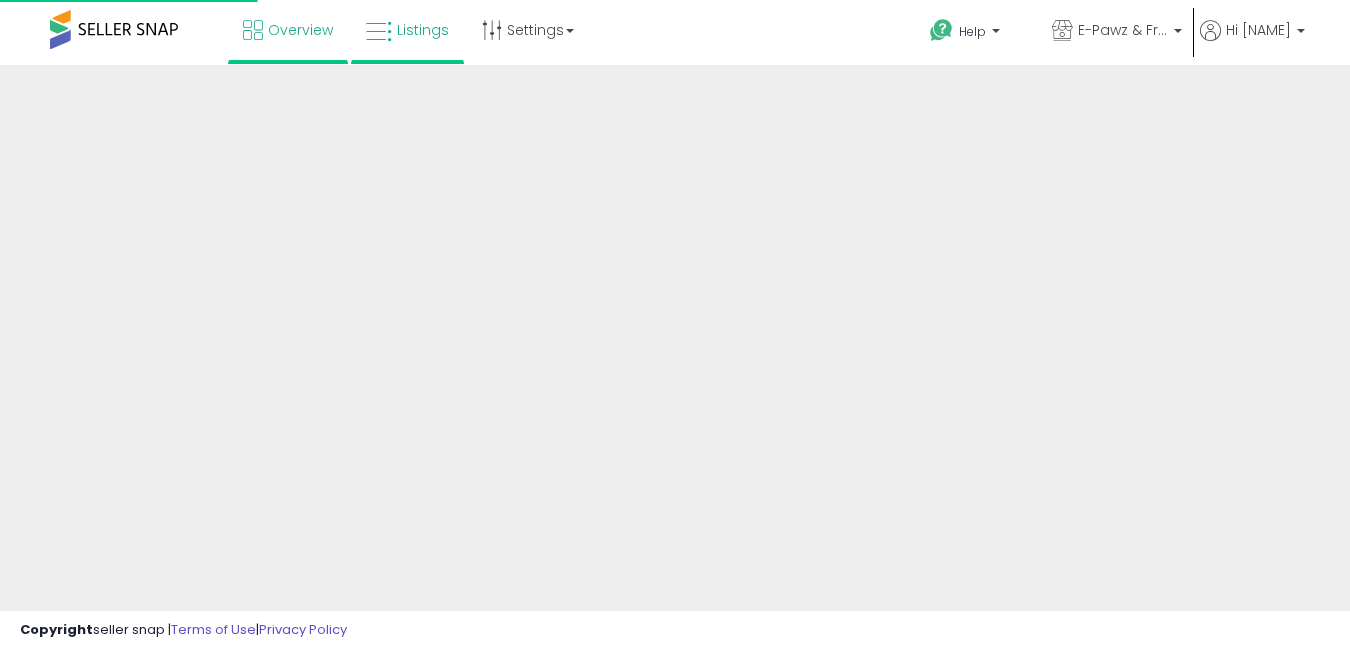 scroll, scrollTop: 0, scrollLeft: 0, axis: both 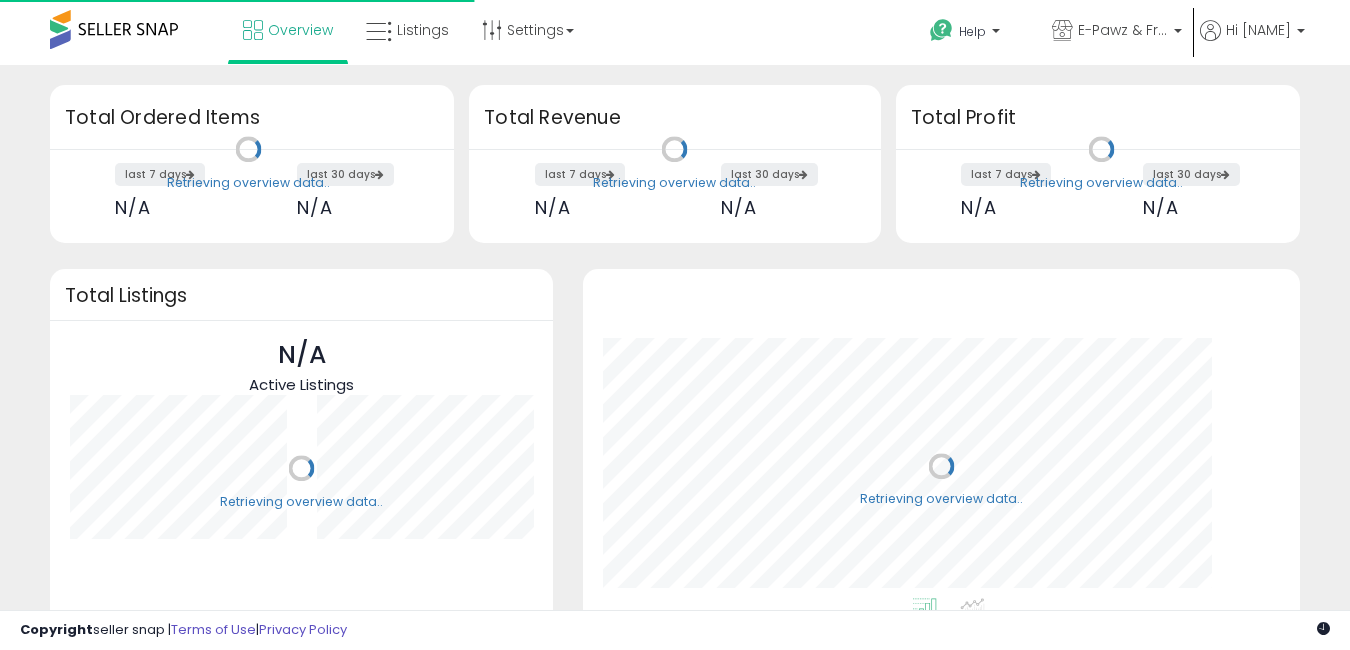 click on "Listings" at bounding box center [407, 30] 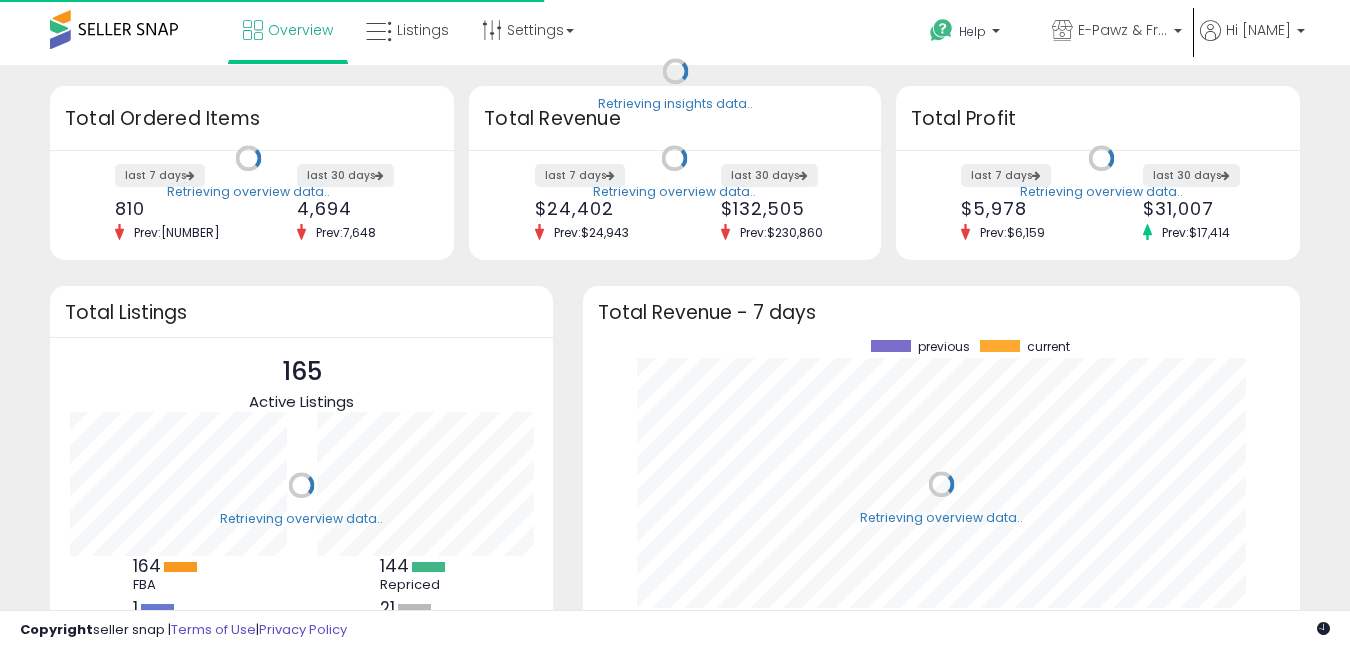 scroll, scrollTop: 999800, scrollLeft: 999753, axis: both 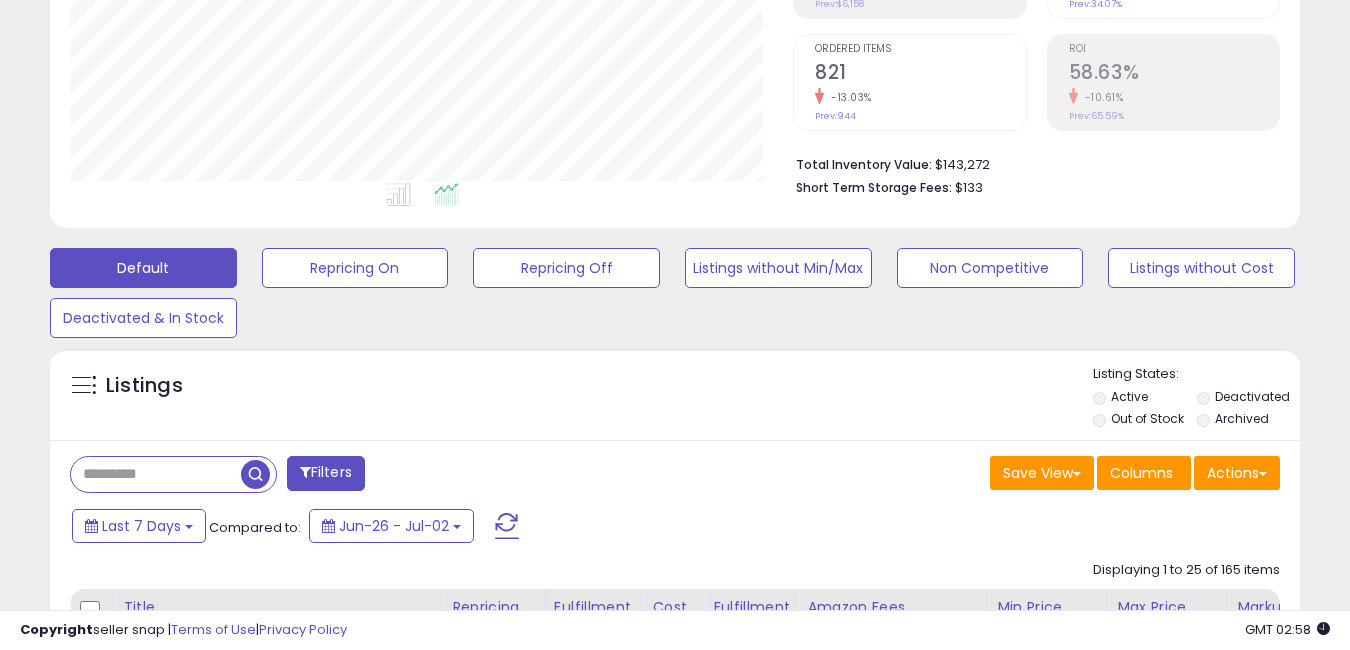 click at bounding box center (156, 474) 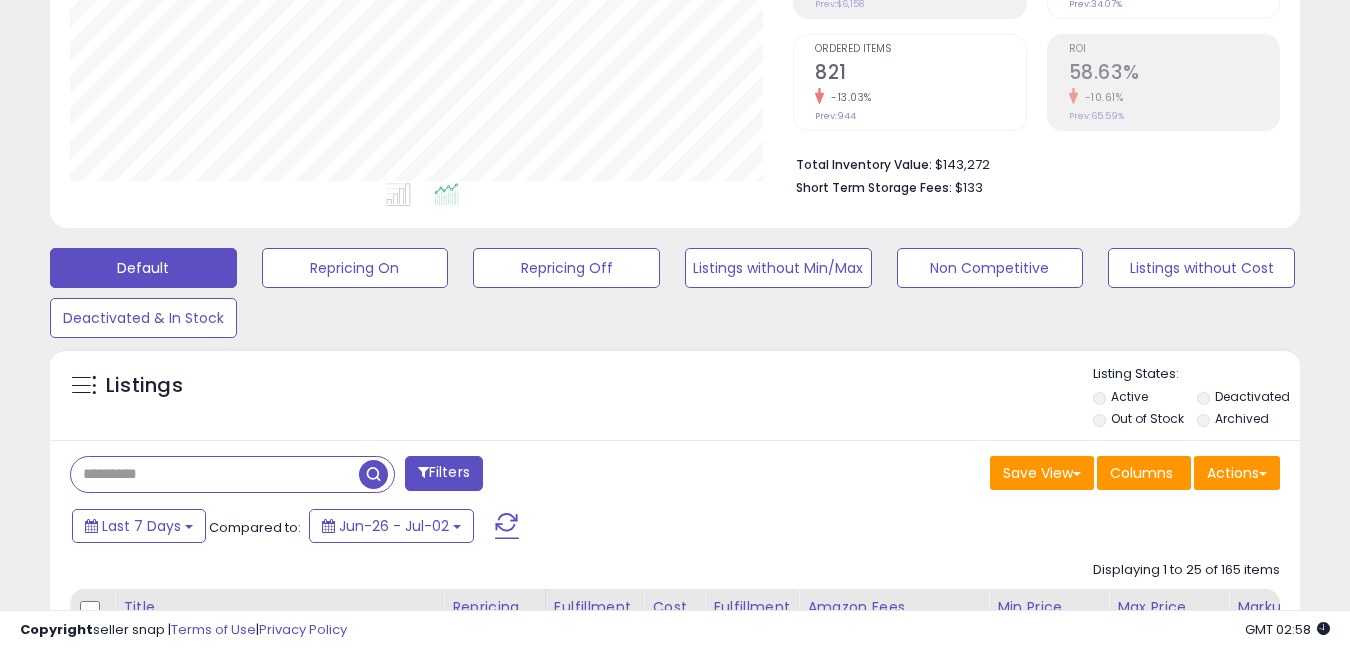 type on "*" 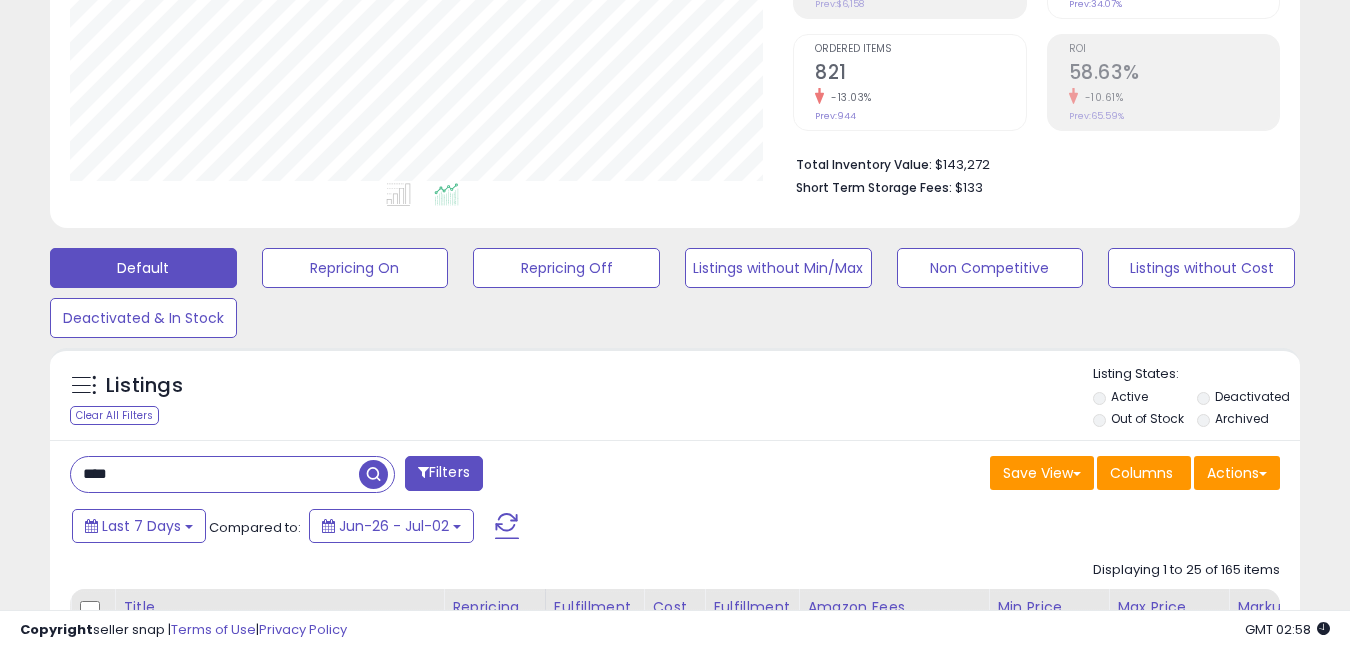 type on "****" 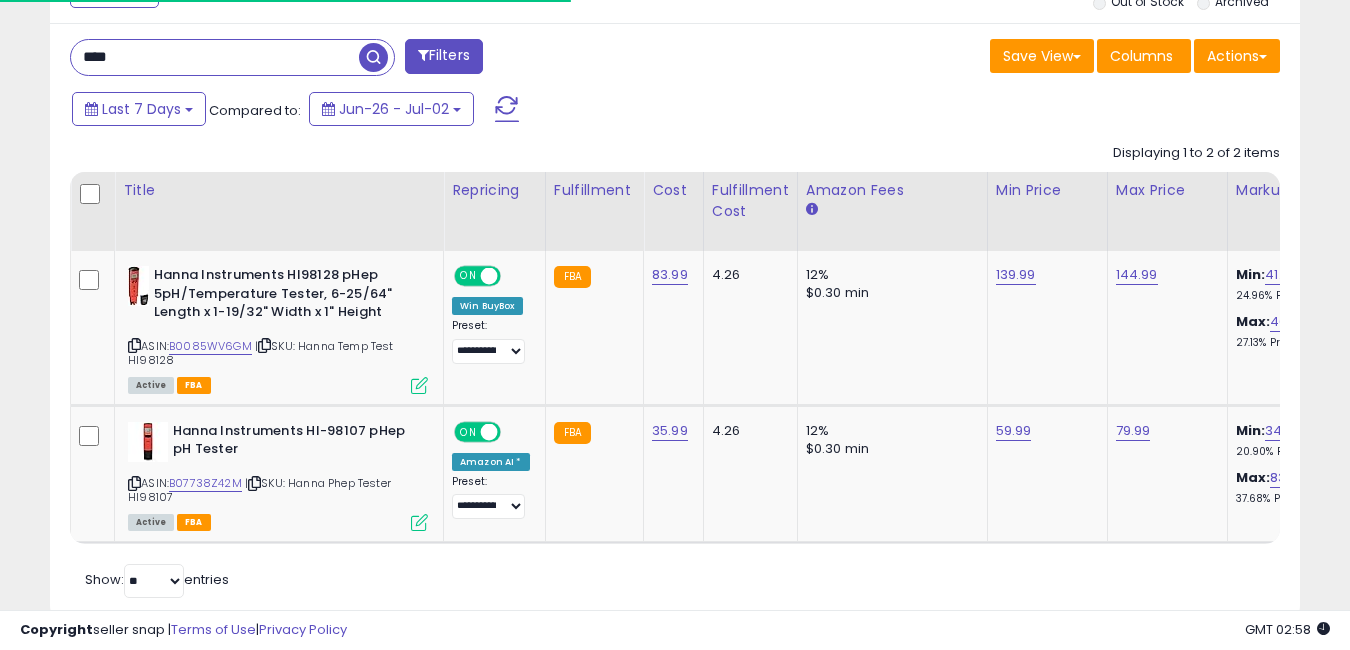 scroll, scrollTop: 847, scrollLeft: 0, axis: vertical 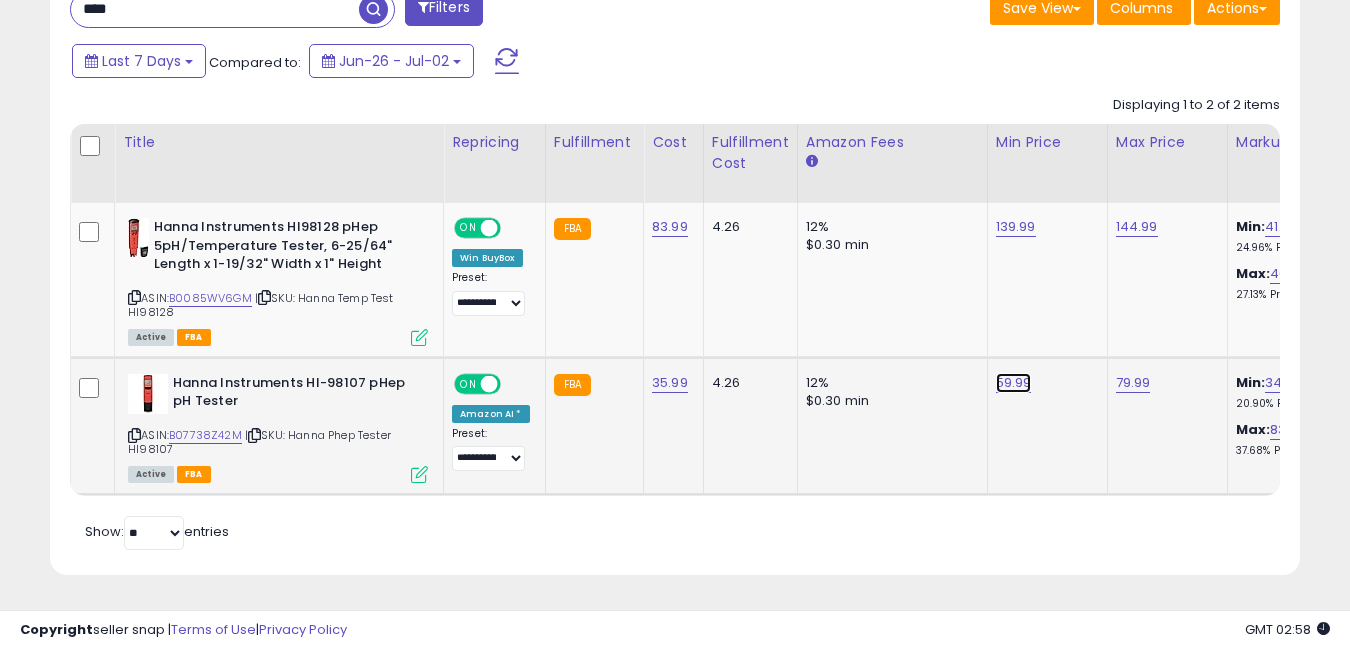 click on "59.99" at bounding box center (1016, 227) 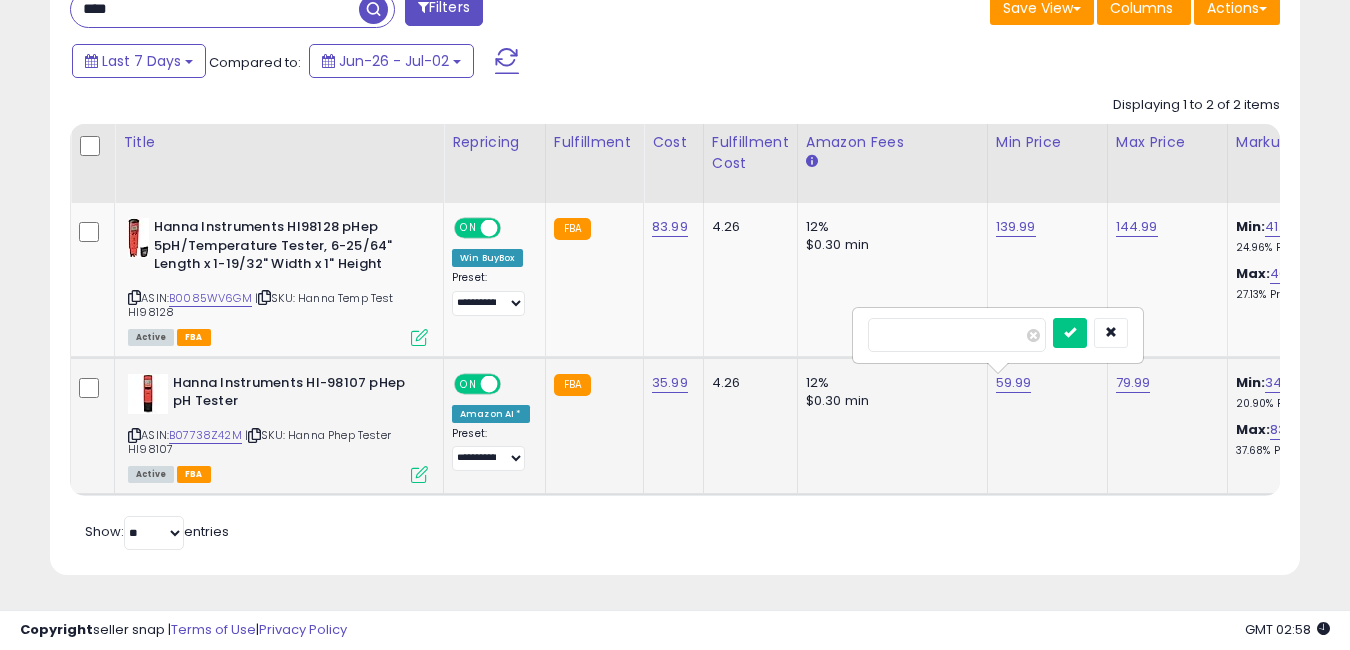 click on "*****" at bounding box center (957, 335) 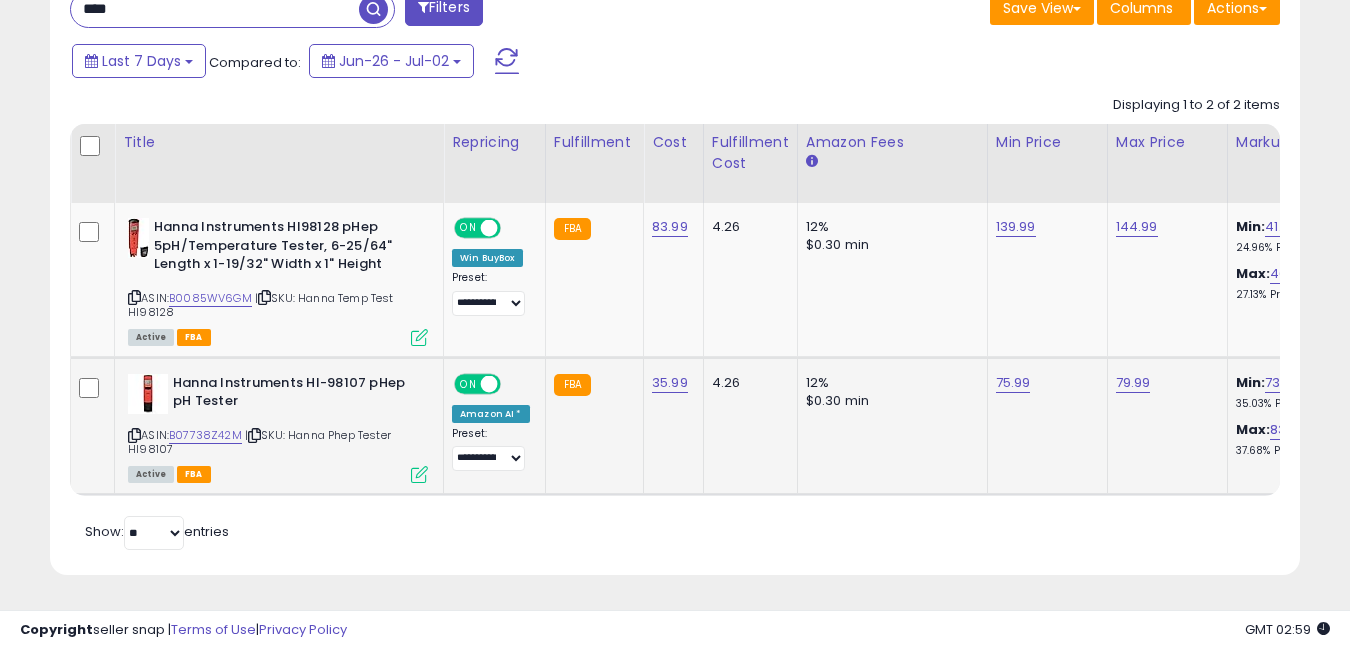 click on "75.99" 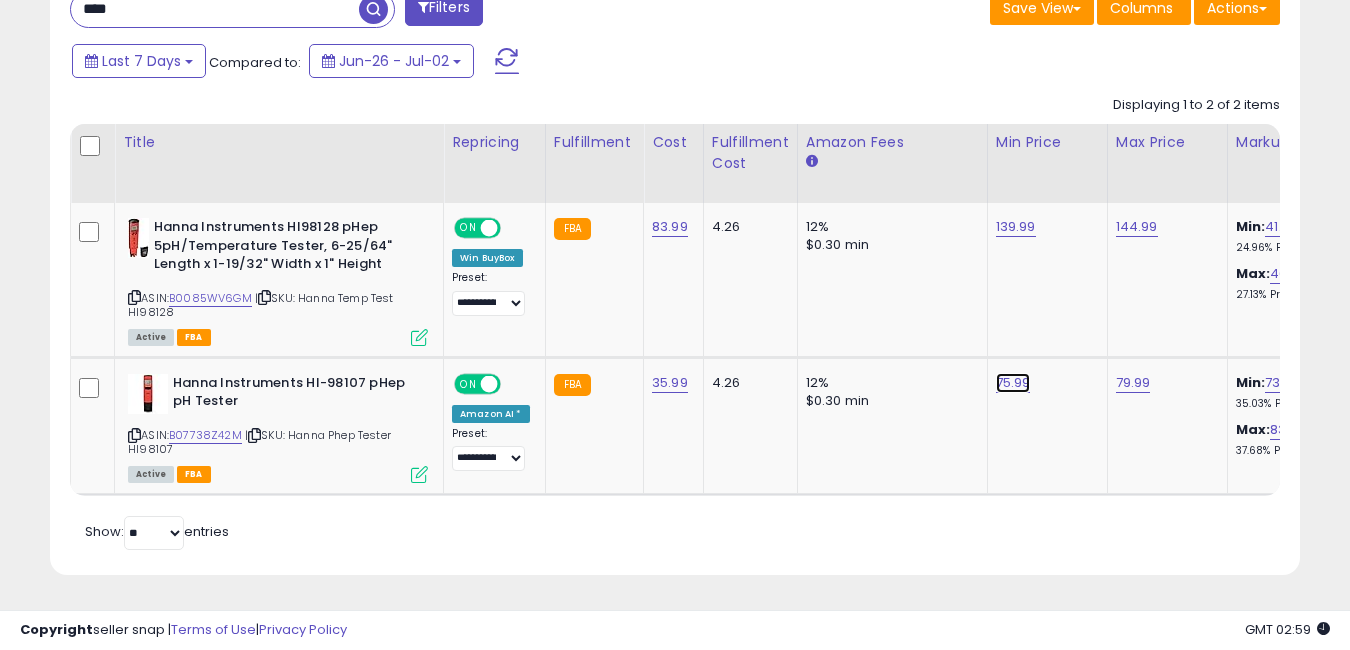 click on "75.99" at bounding box center (1016, 227) 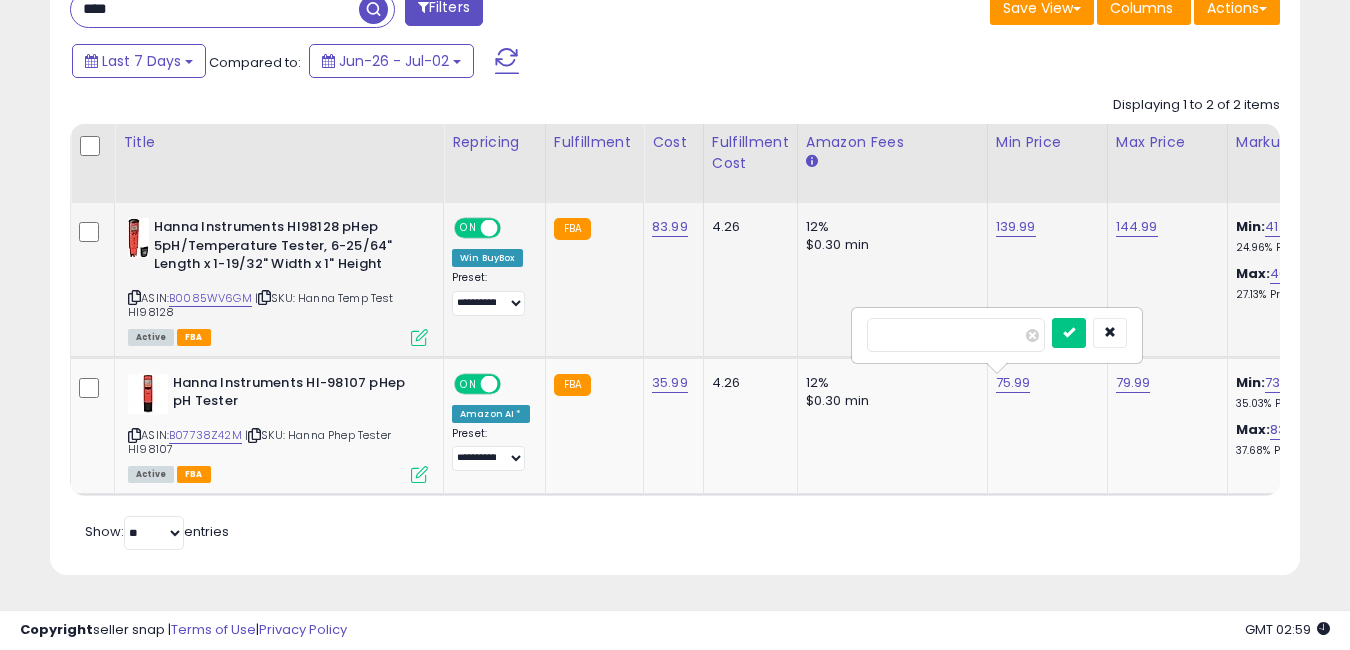 drag, startPoint x: 895, startPoint y: 337, endPoint x: 789, endPoint y: 337, distance: 106 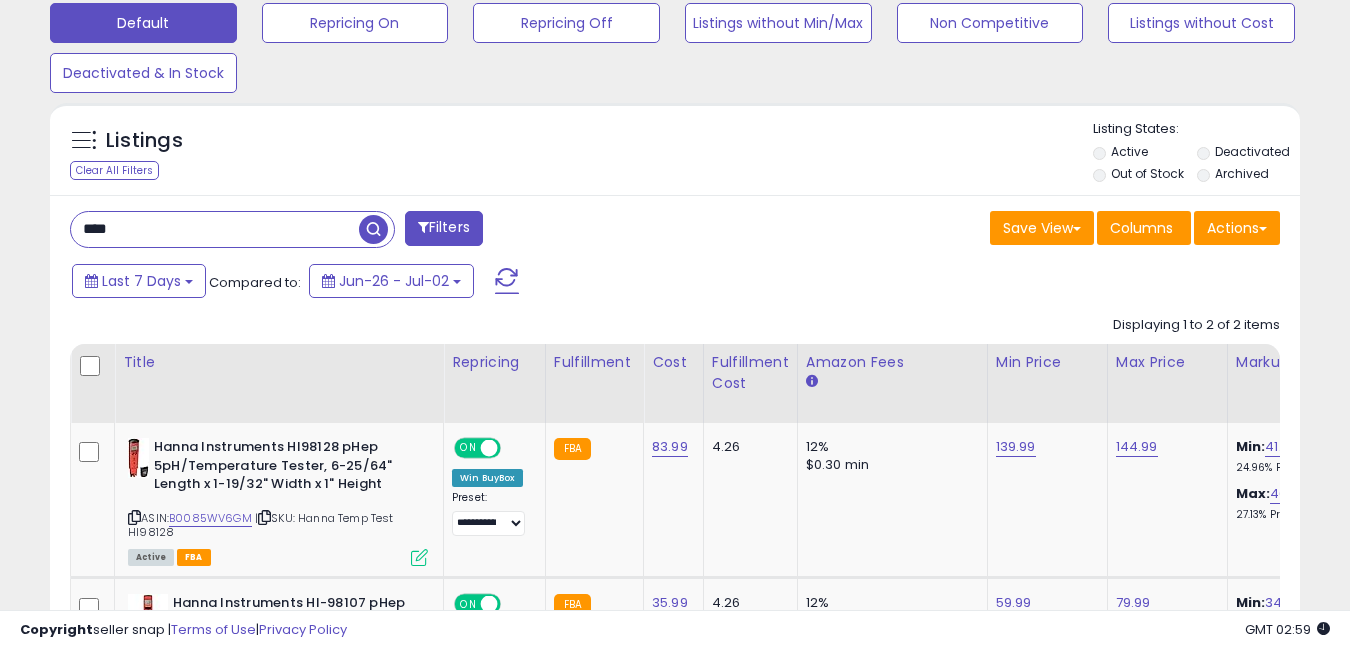 scroll, scrollTop: 847, scrollLeft: 0, axis: vertical 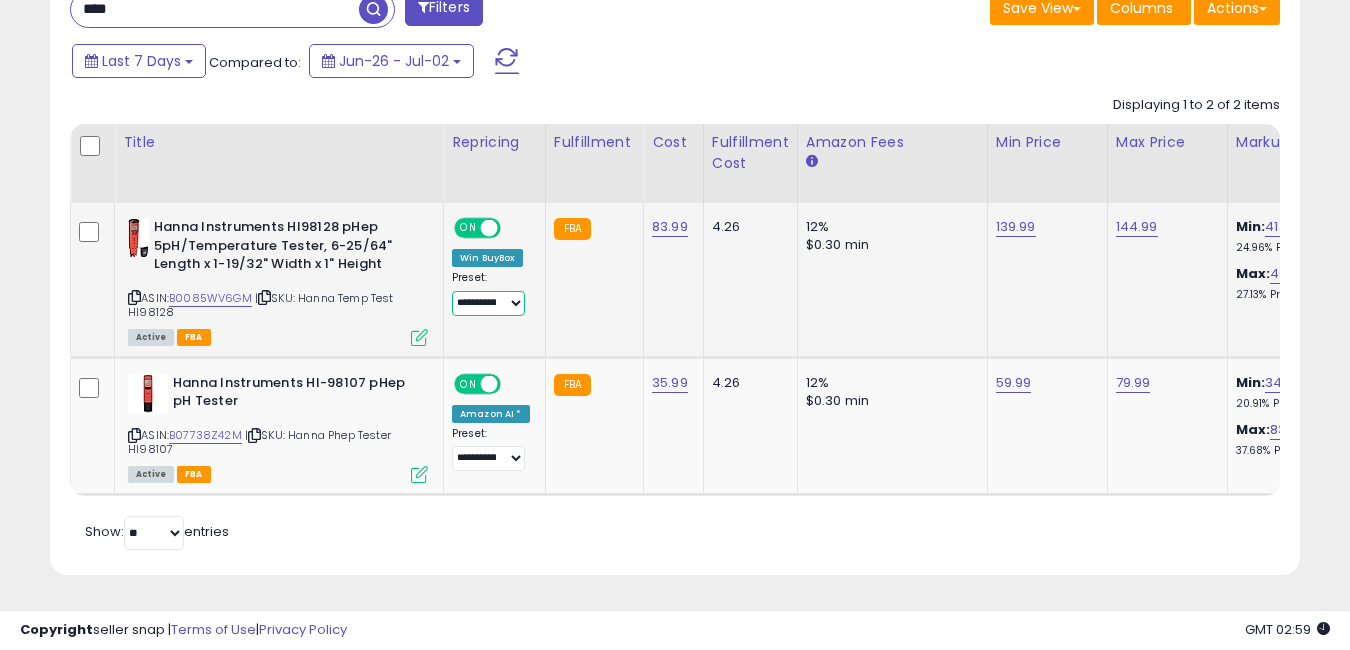 click on "**********" at bounding box center [488, 303] 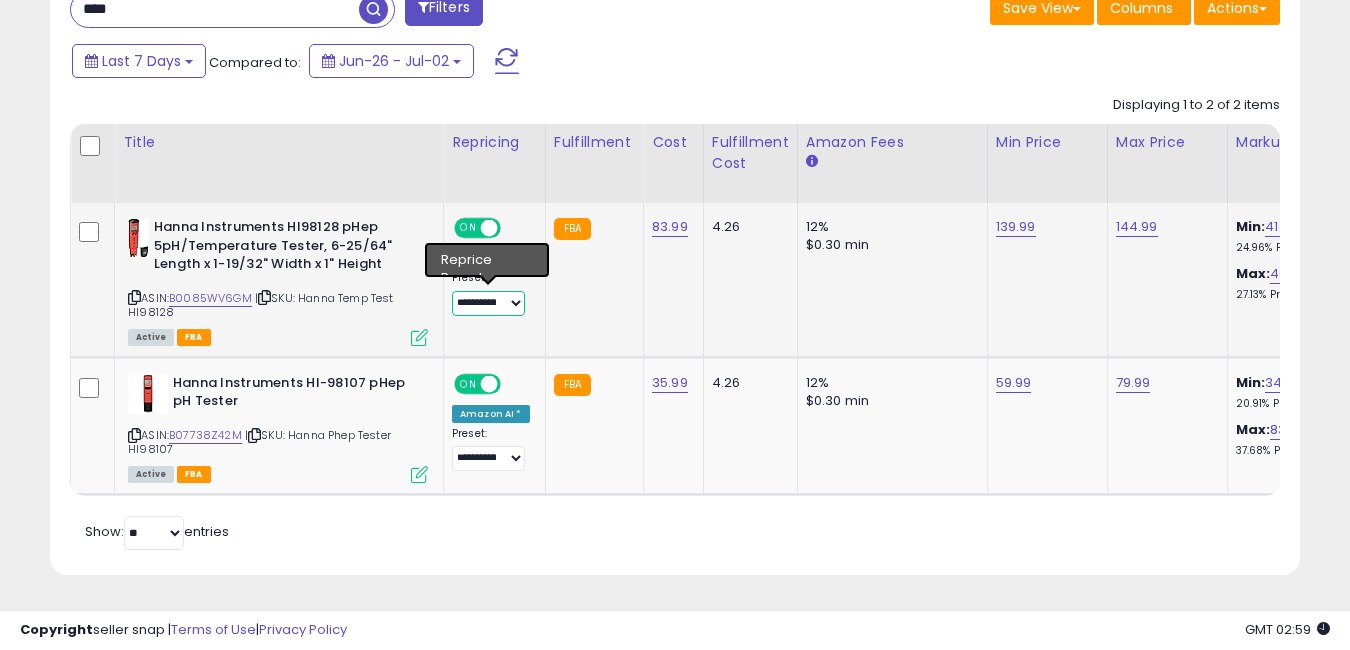 select on "**********" 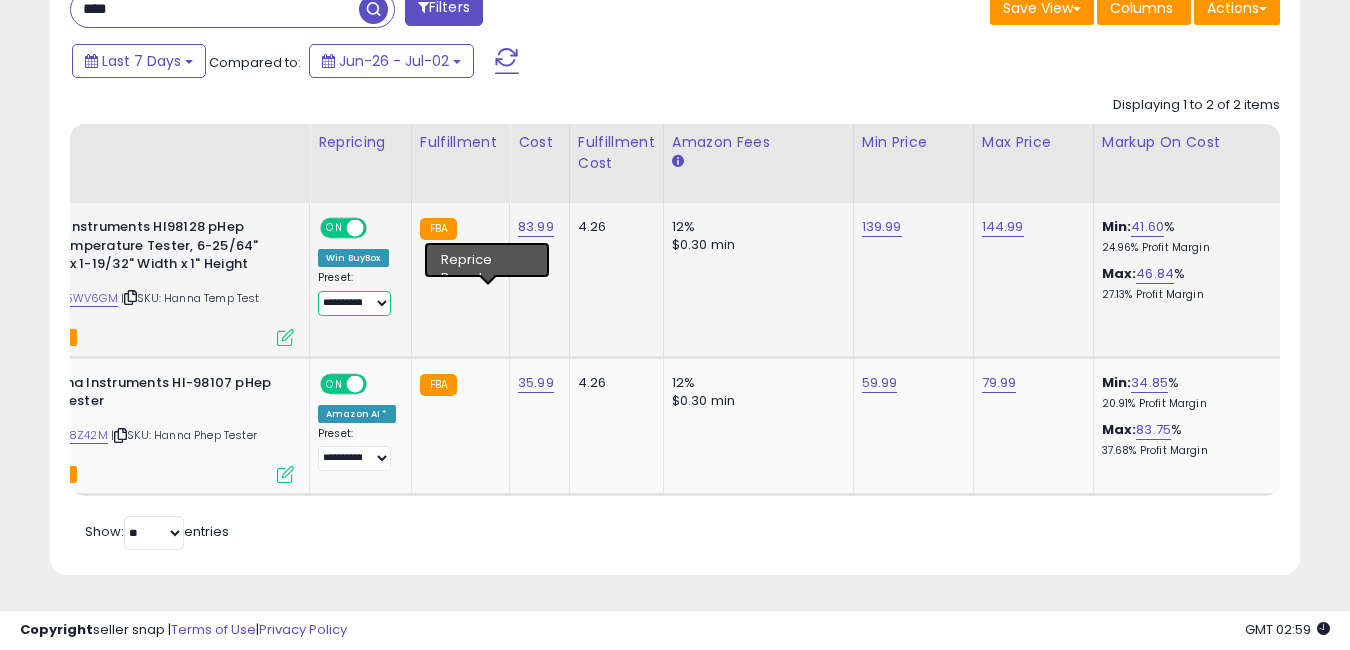 scroll, scrollTop: 0, scrollLeft: 134, axis: horizontal 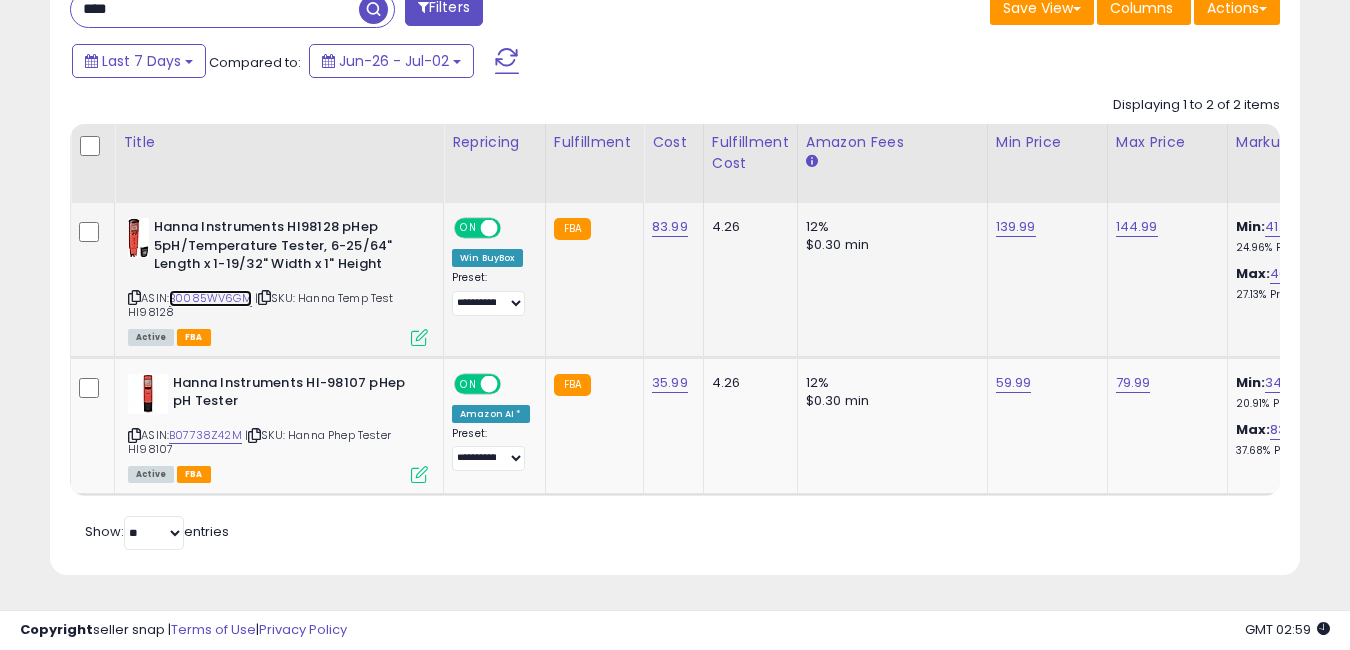 click on "B0085WV6GM" at bounding box center (210, 298) 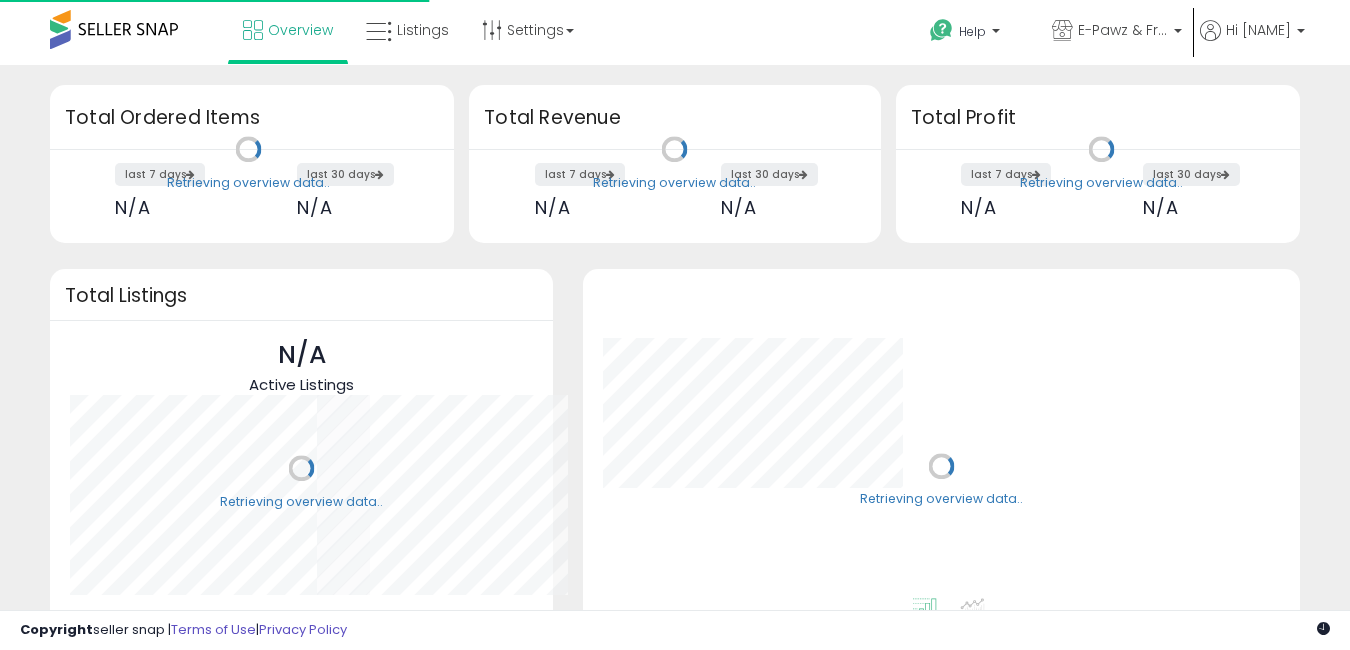 scroll, scrollTop: 0, scrollLeft: 0, axis: both 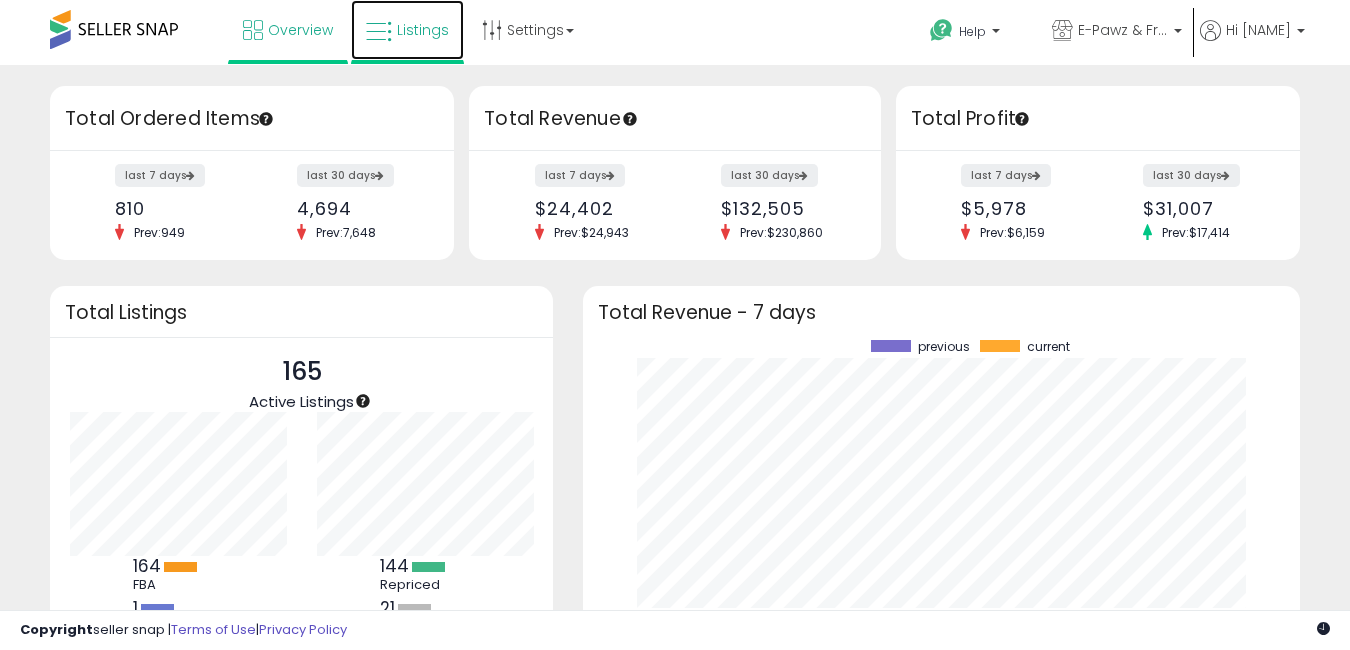 click on "Listings" at bounding box center (407, 30) 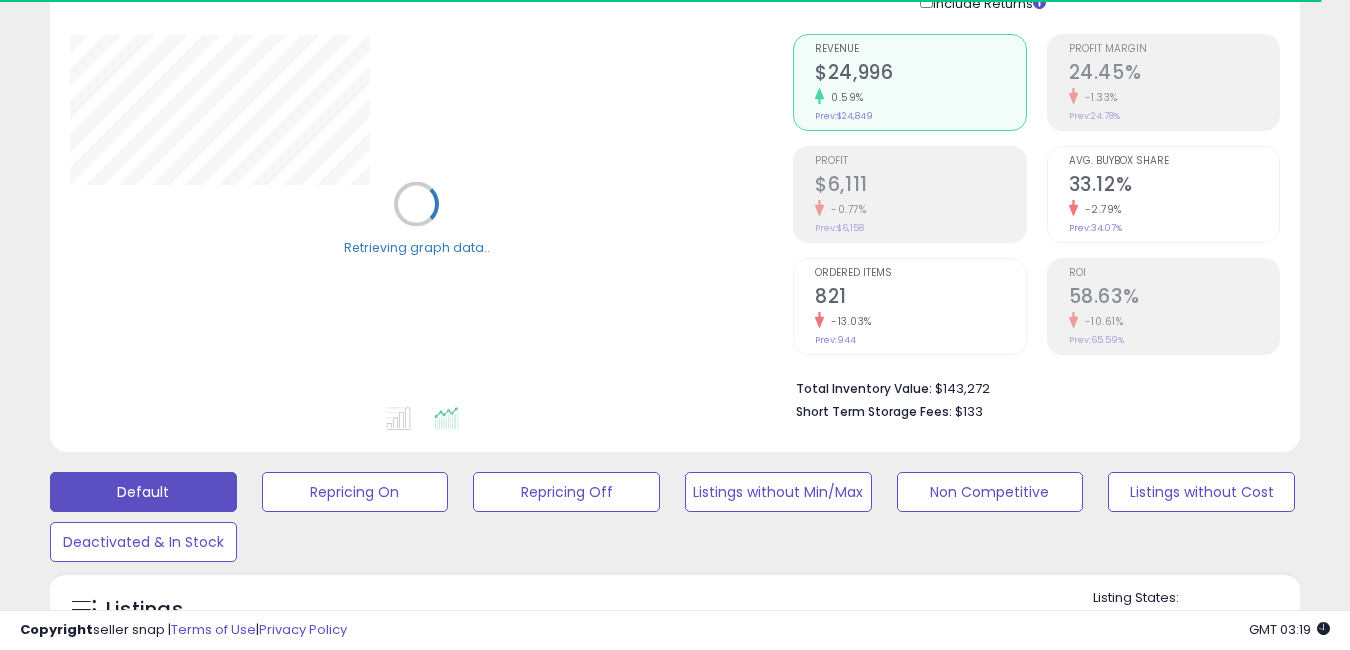 scroll, scrollTop: 245, scrollLeft: 0, axis: vertical 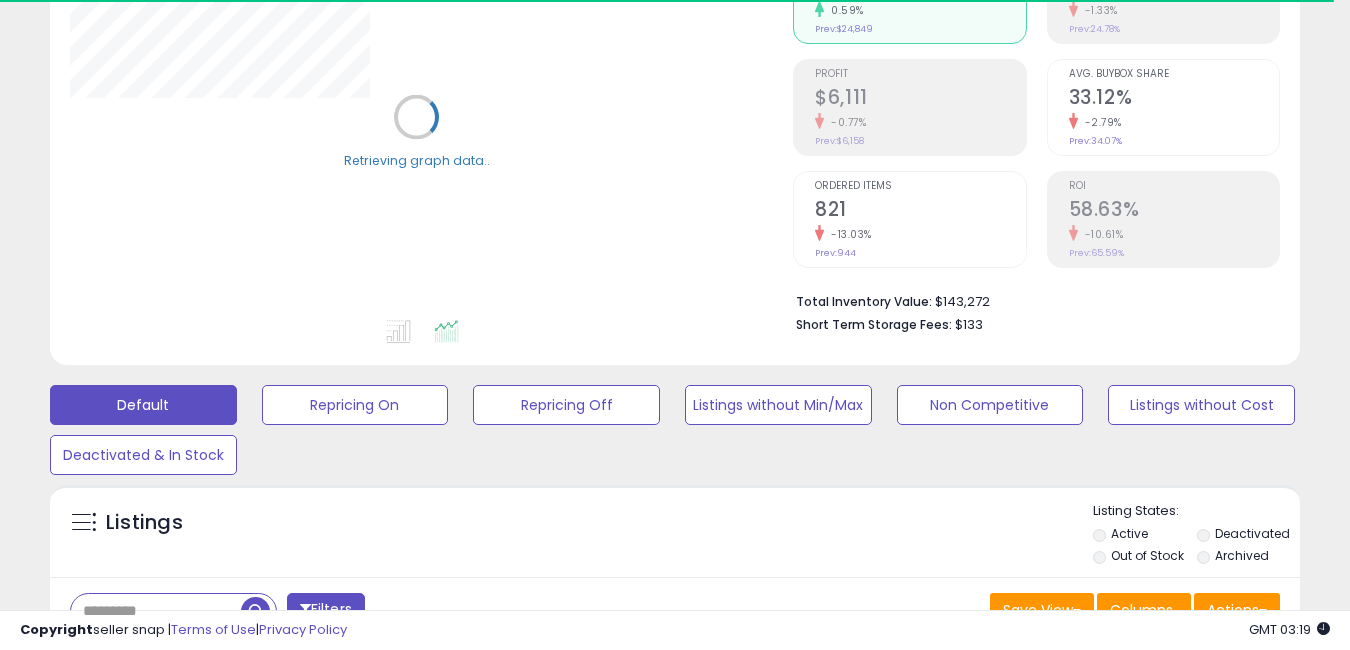 click at bounding box center [156, 611] 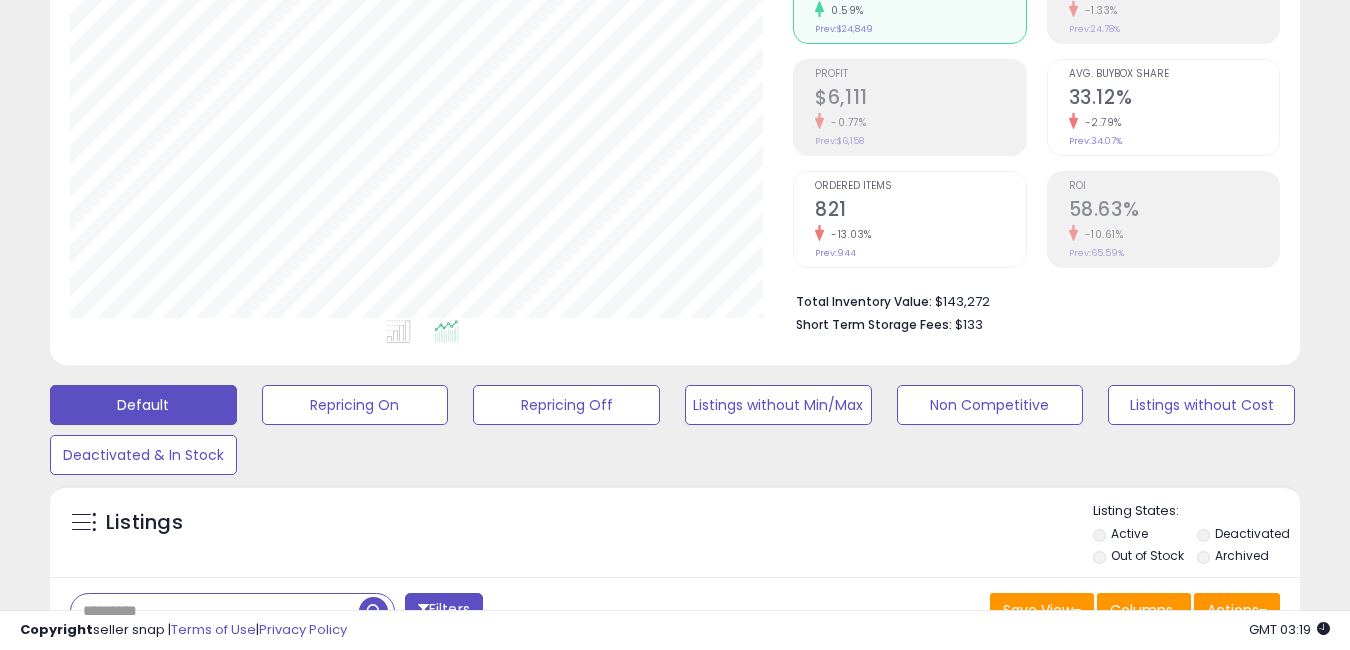 scroll, scrollTop: 999590, scrollLeft: 999276, axis: both 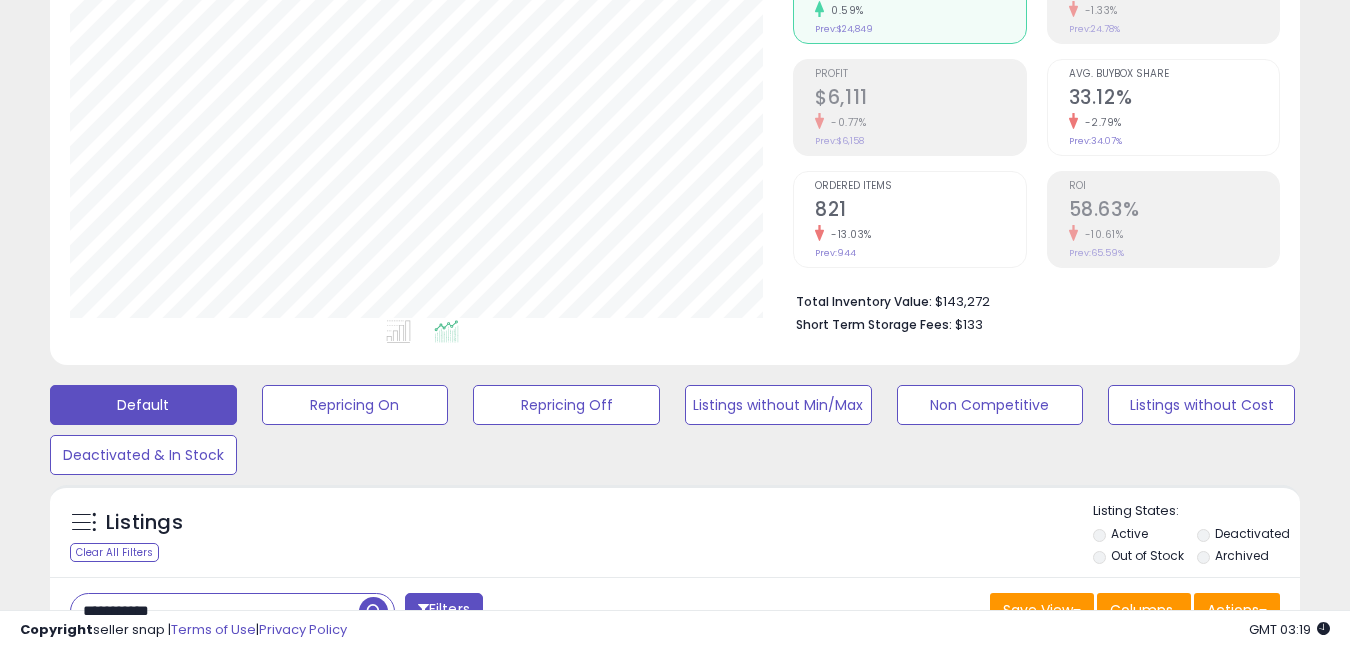 type on "**********" 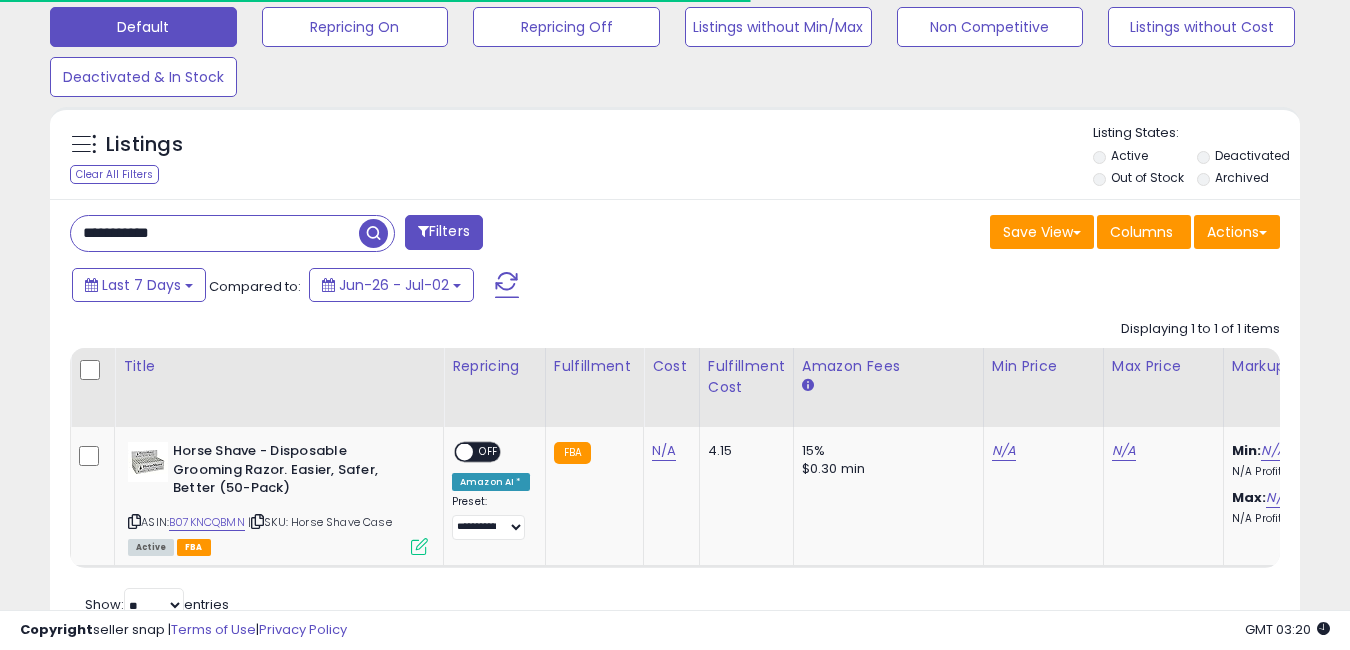 scroll, scrollTop: 633, scrollLeft: 0, axis: vertical 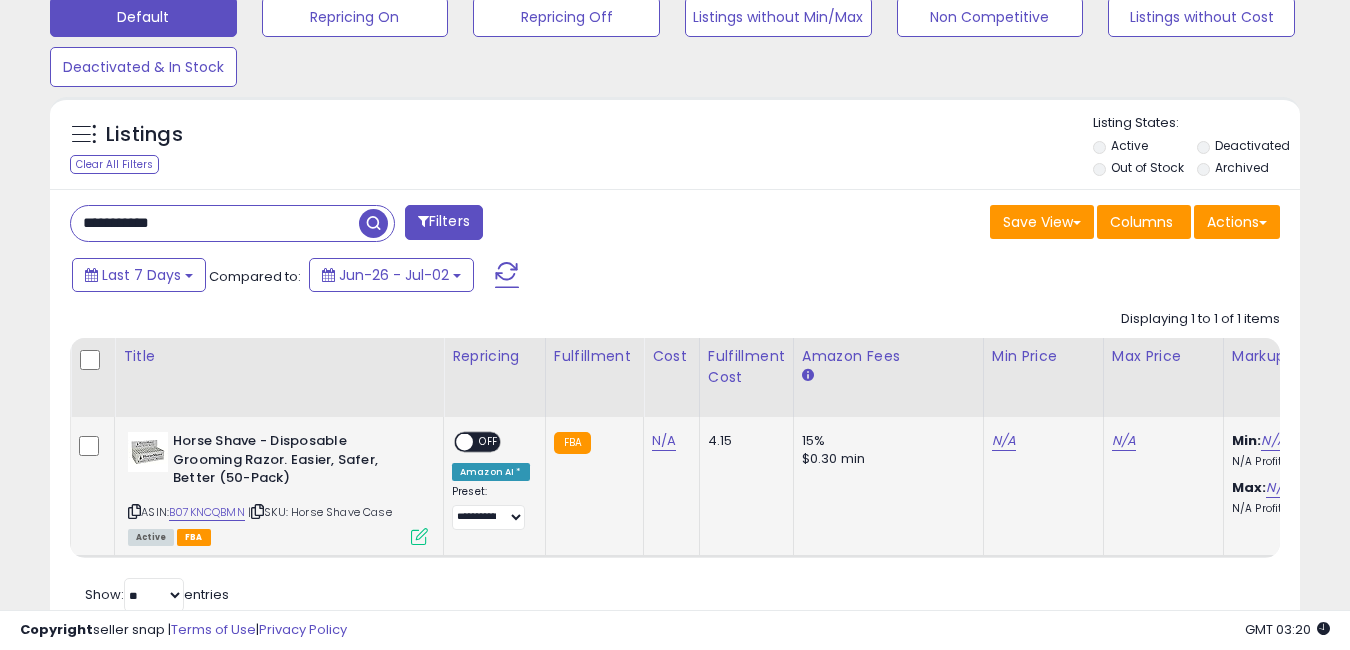 click on "OFF" at bounding box center (489, 442) 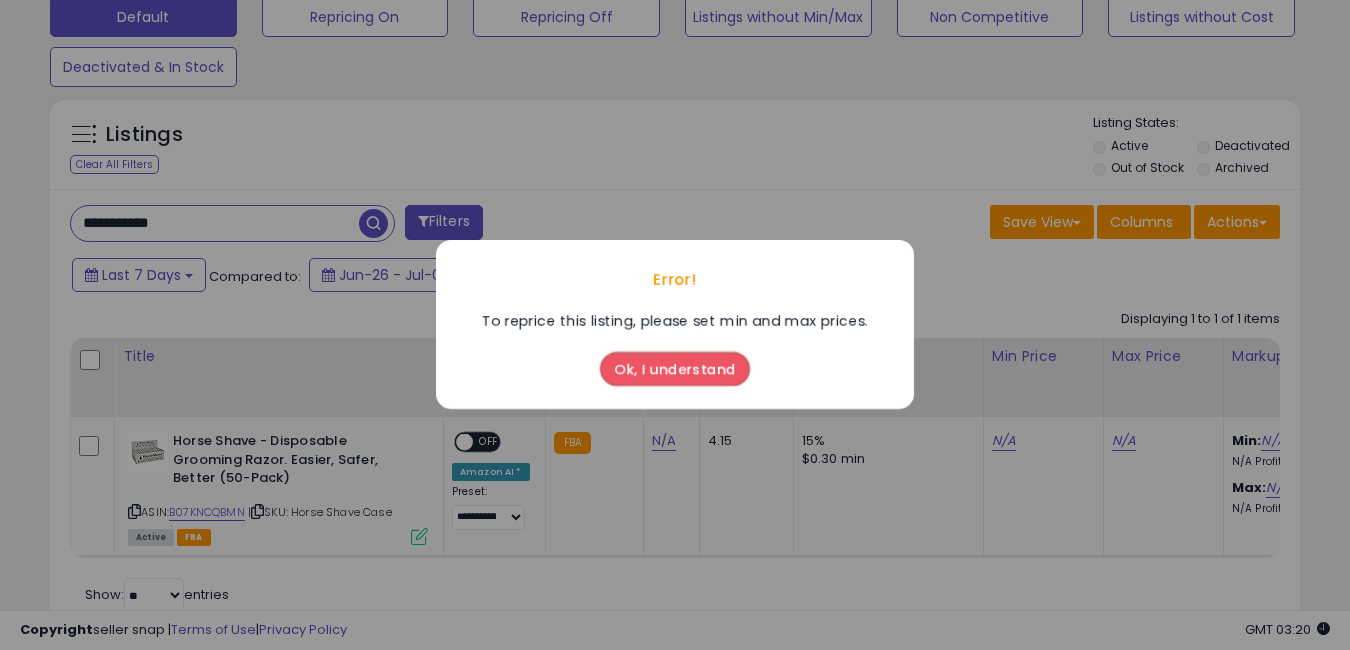 click on "Ok, I understand" at bounding box center (675, 370) 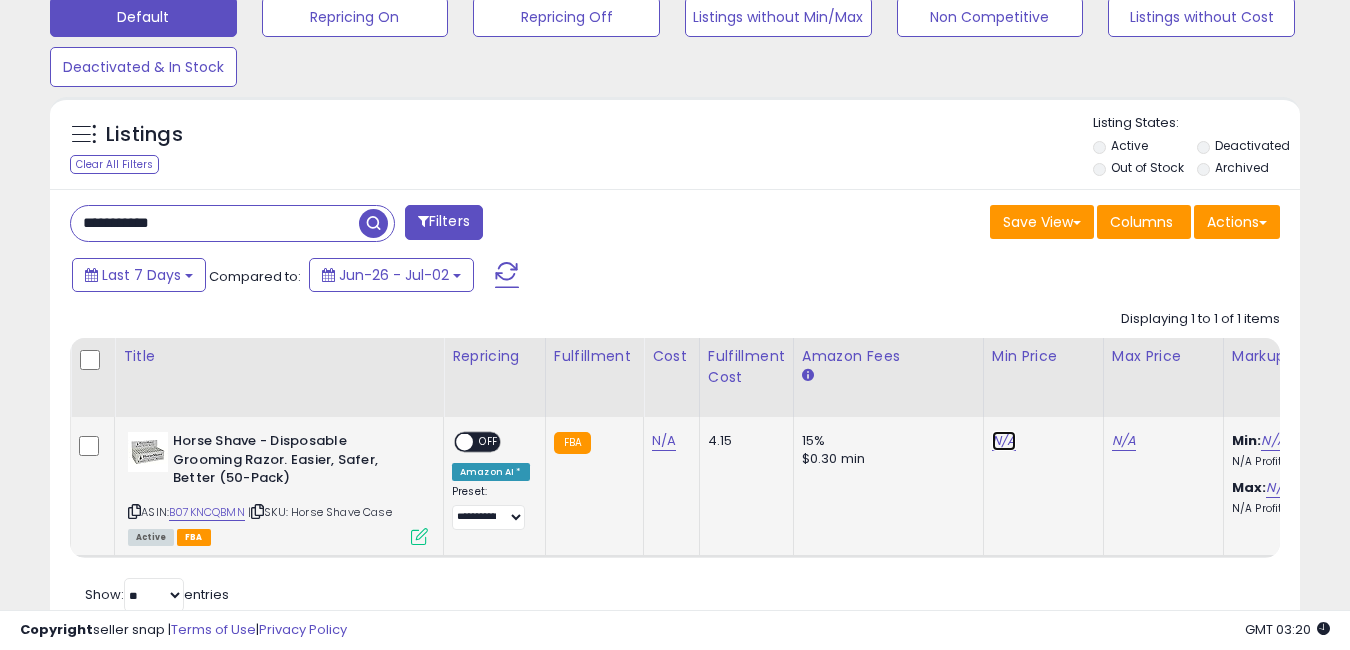 click on "N/A" at bounding box center [1004, 441] 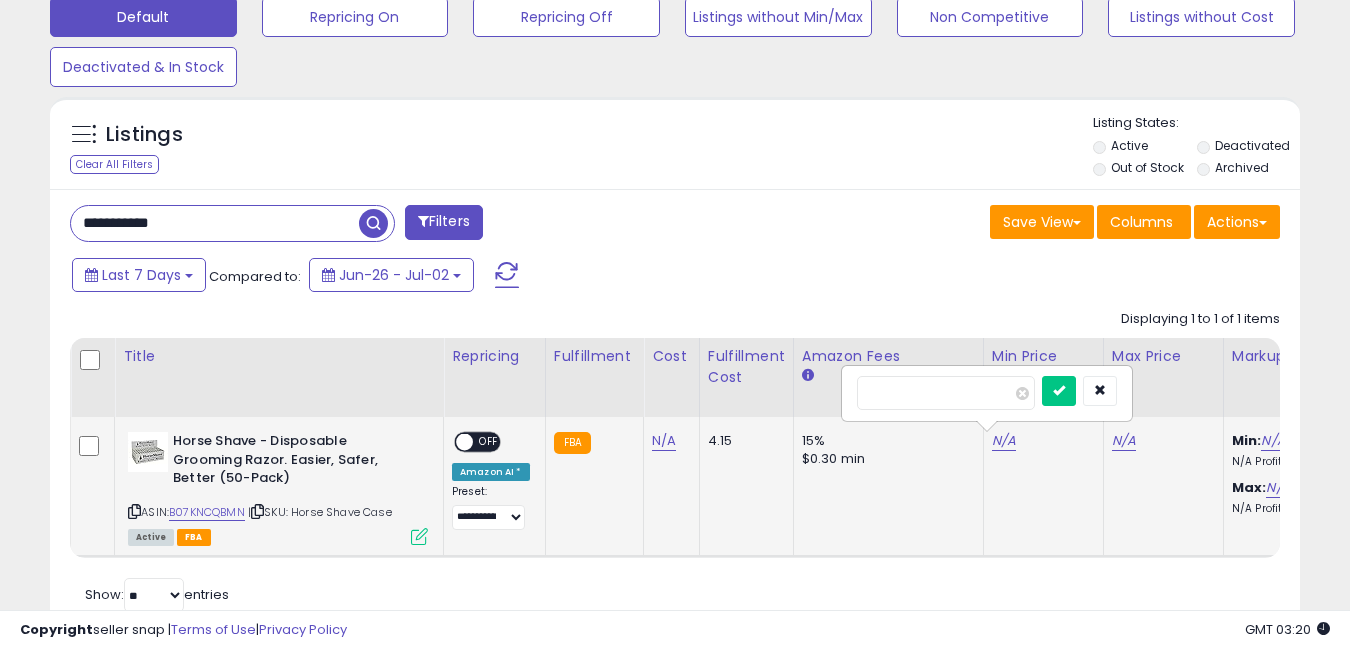 type on "****" 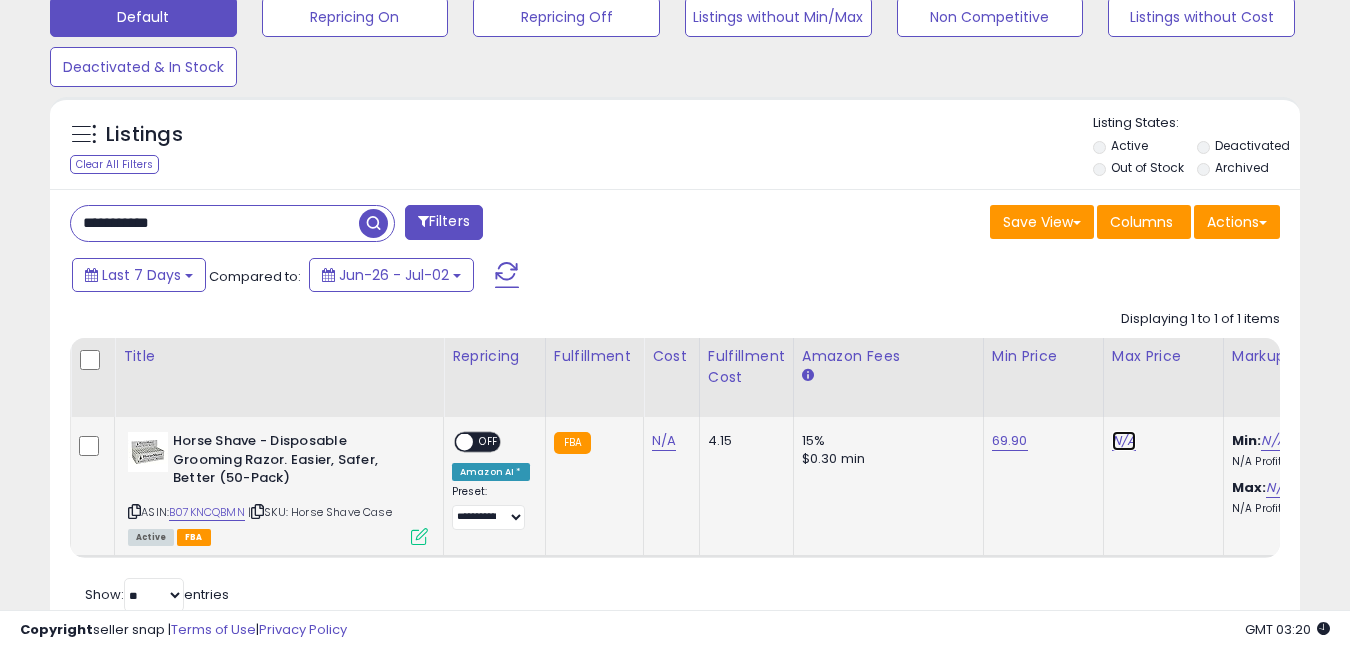 click on "N/A" at bounding box center (1124, 441) 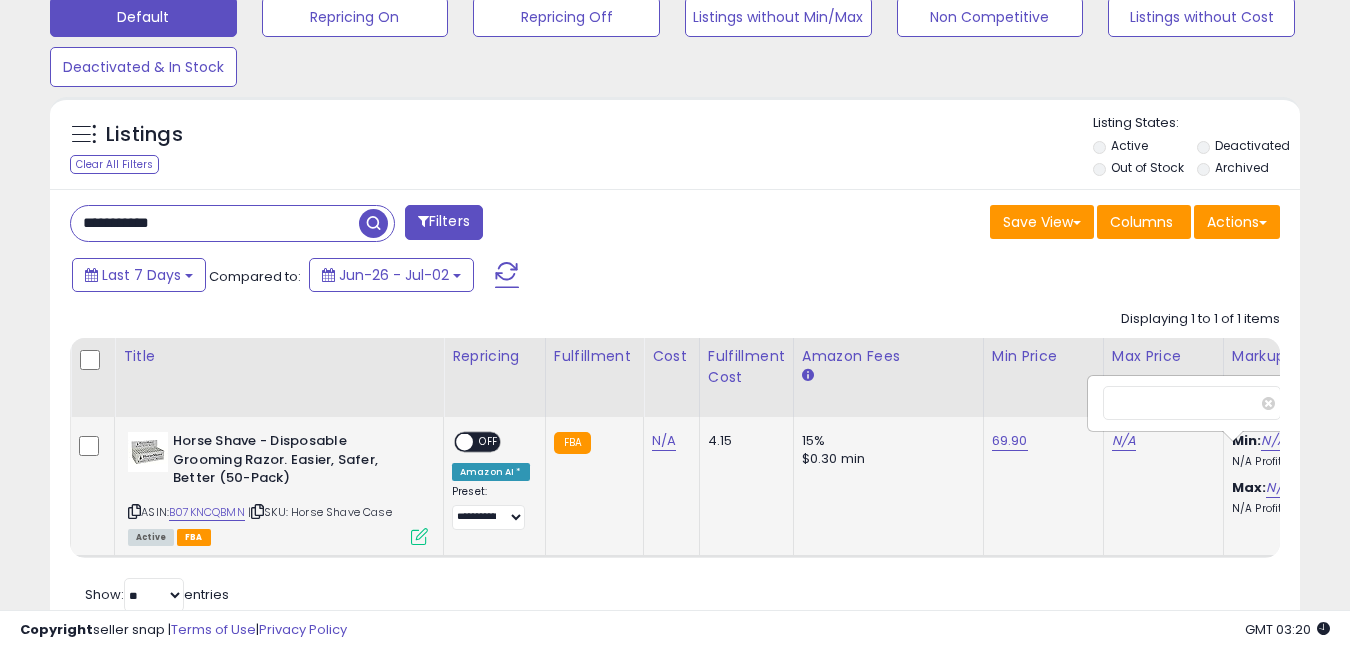 scroll, scrollTop: 0, scrollLeft: 16, axis: horizontal 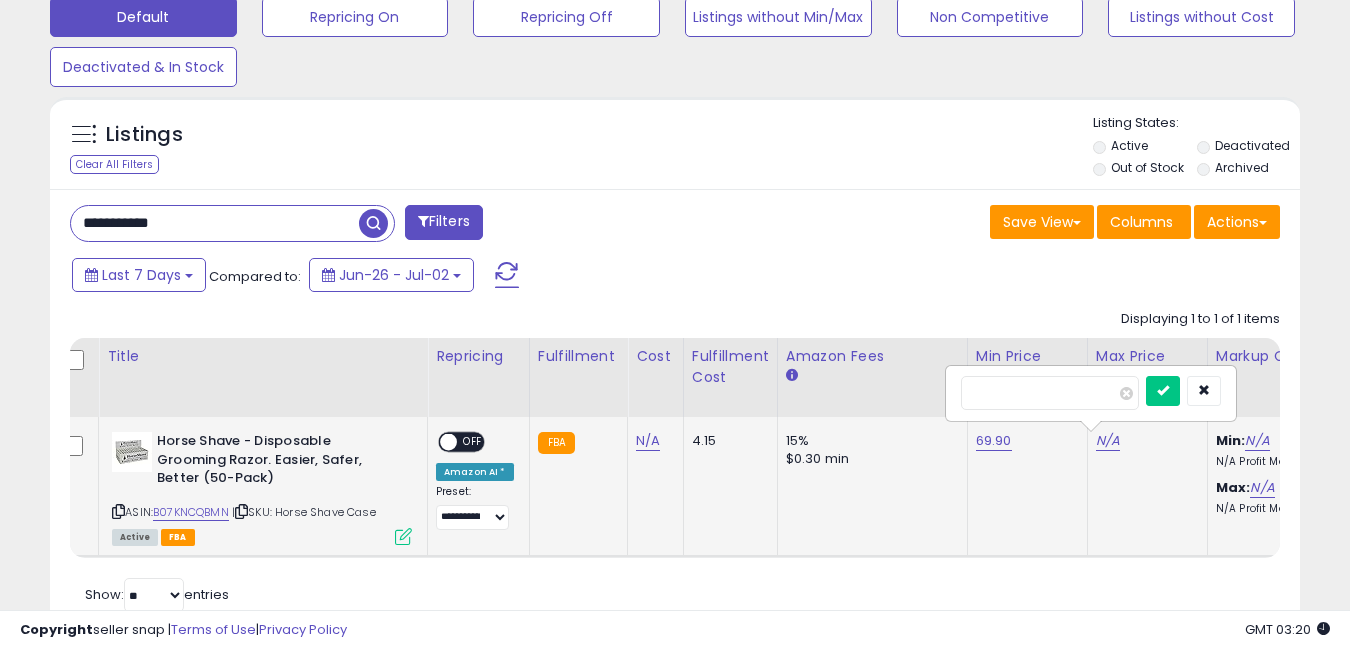 type on "*****" 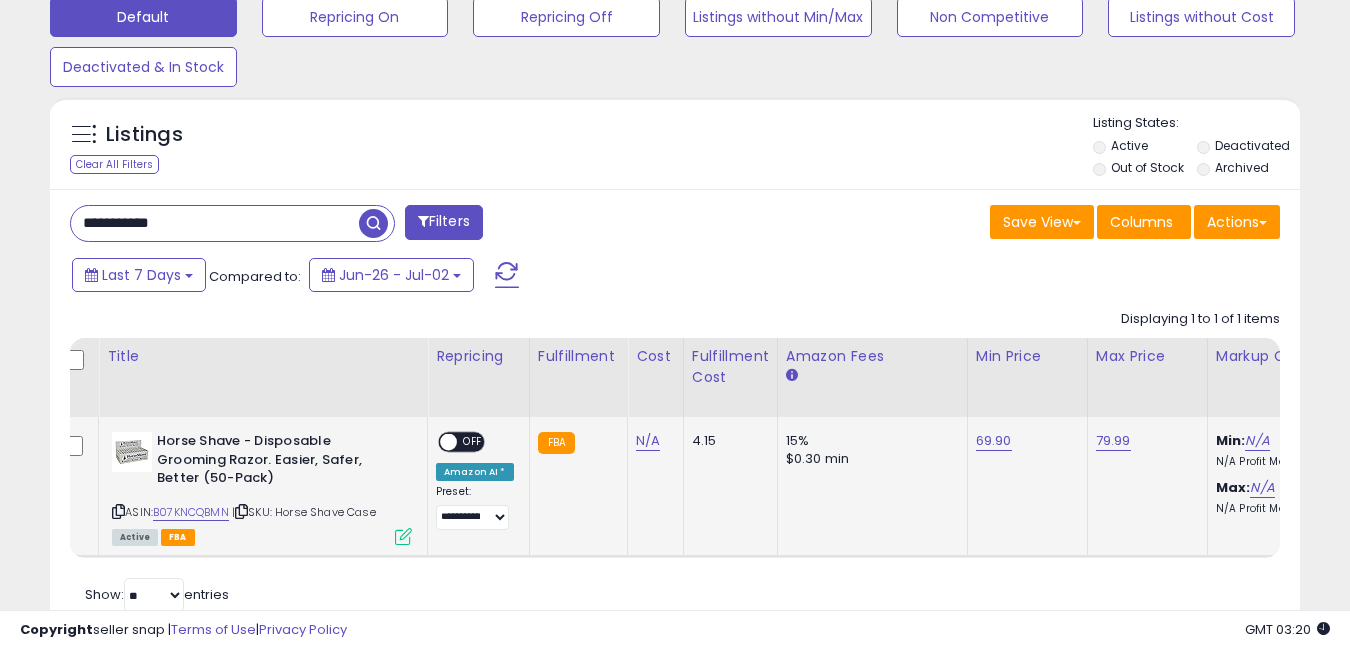 click on "OFF" at bounding box center [473, 442] 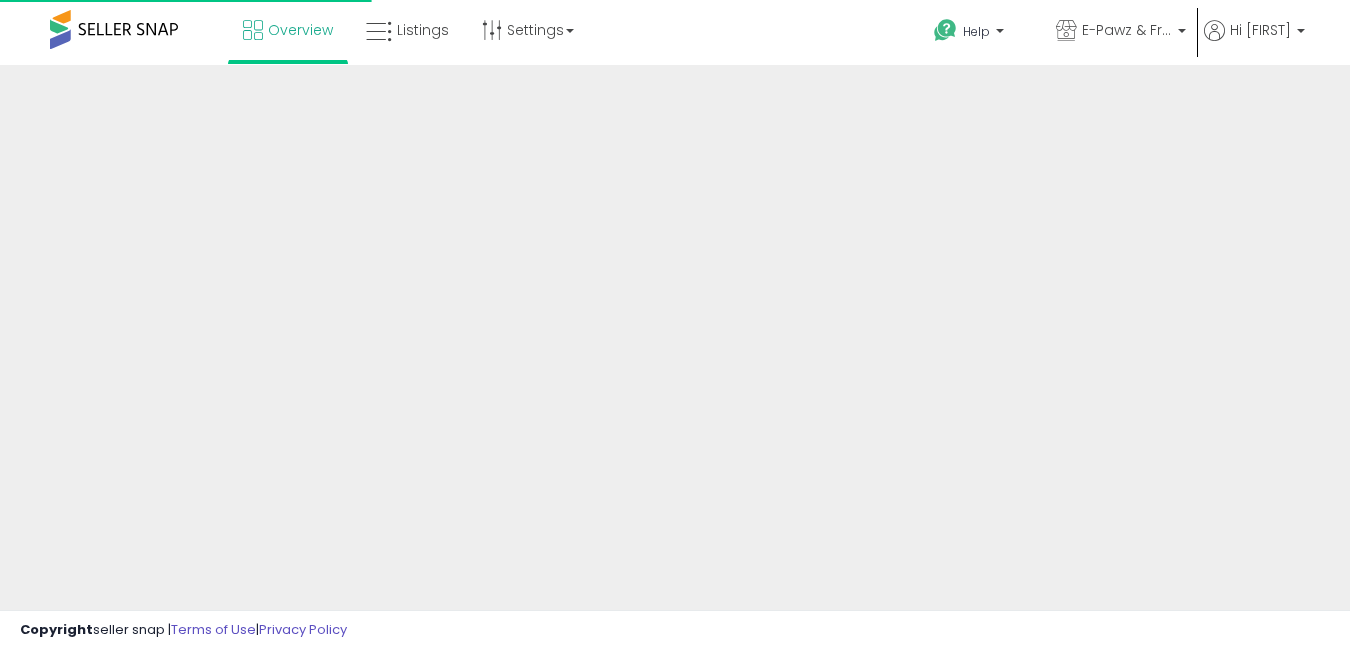 scroll, scrollTop: 0, scrollLeft: 0, axis: both 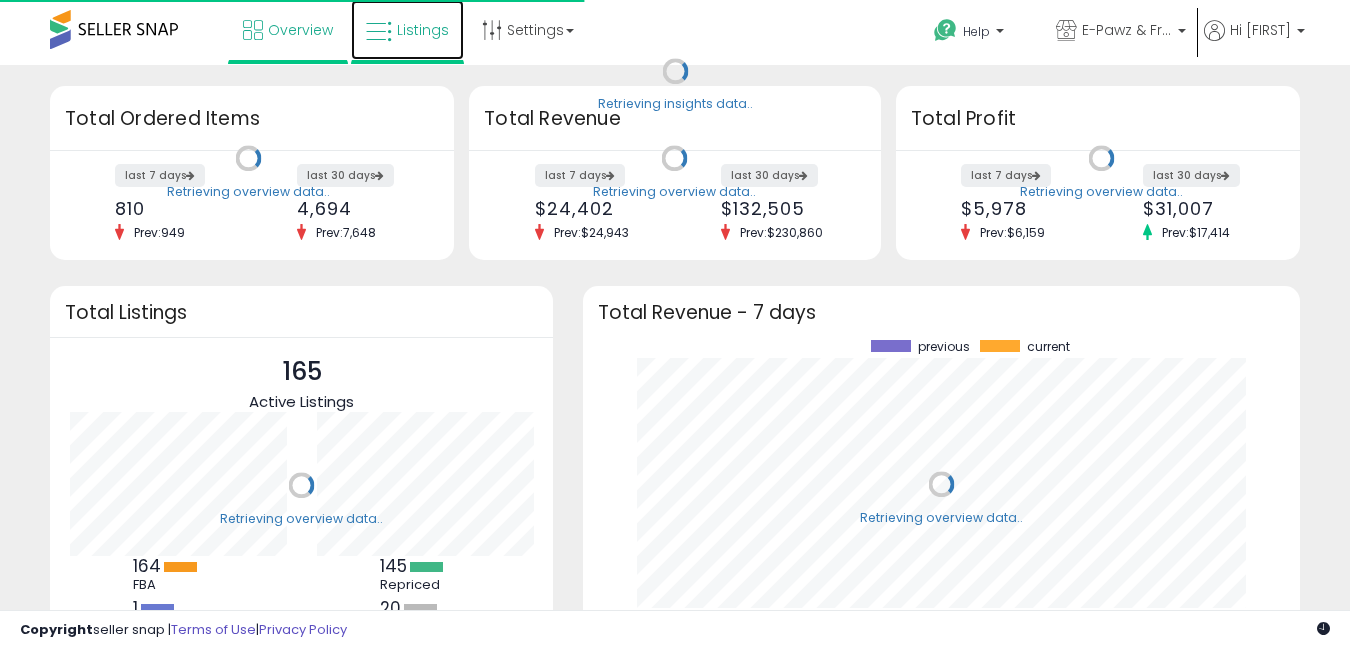 click on "Listings" at bounding box center (407, 30) 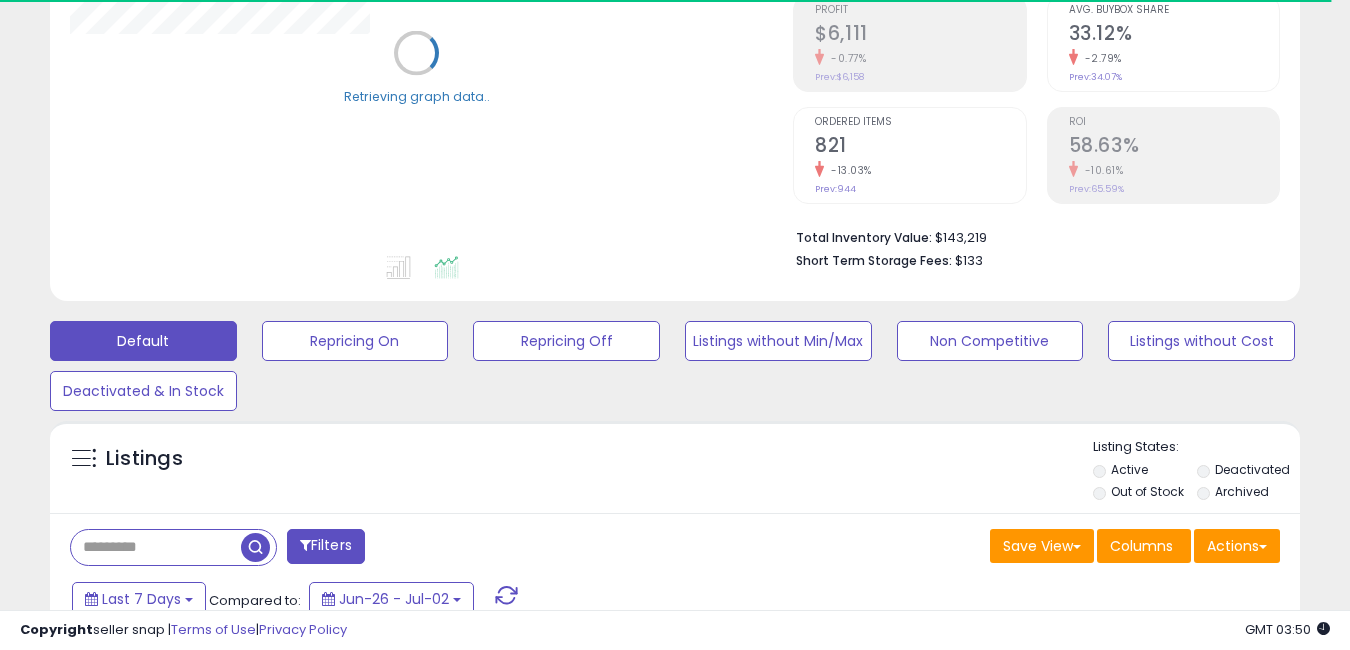 scroll, scrollTop: 347, scrollLeft: 0, axis: vertical 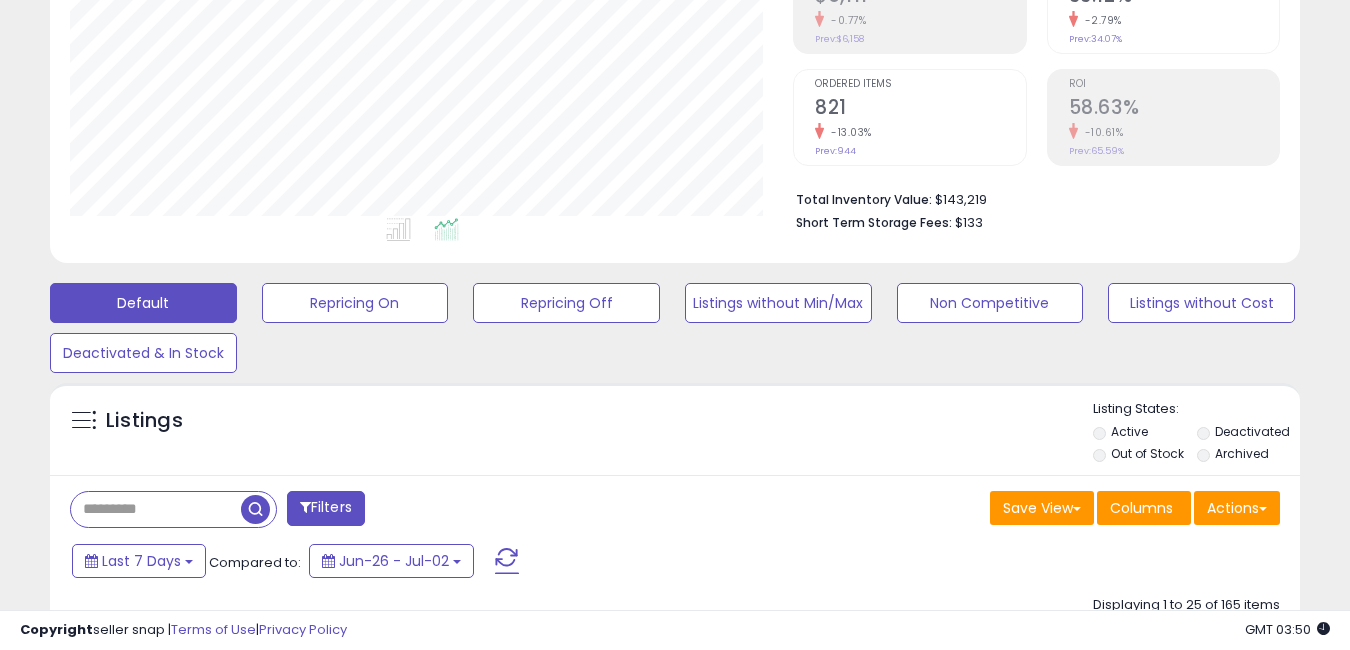 click at bounding box center [156, 509] 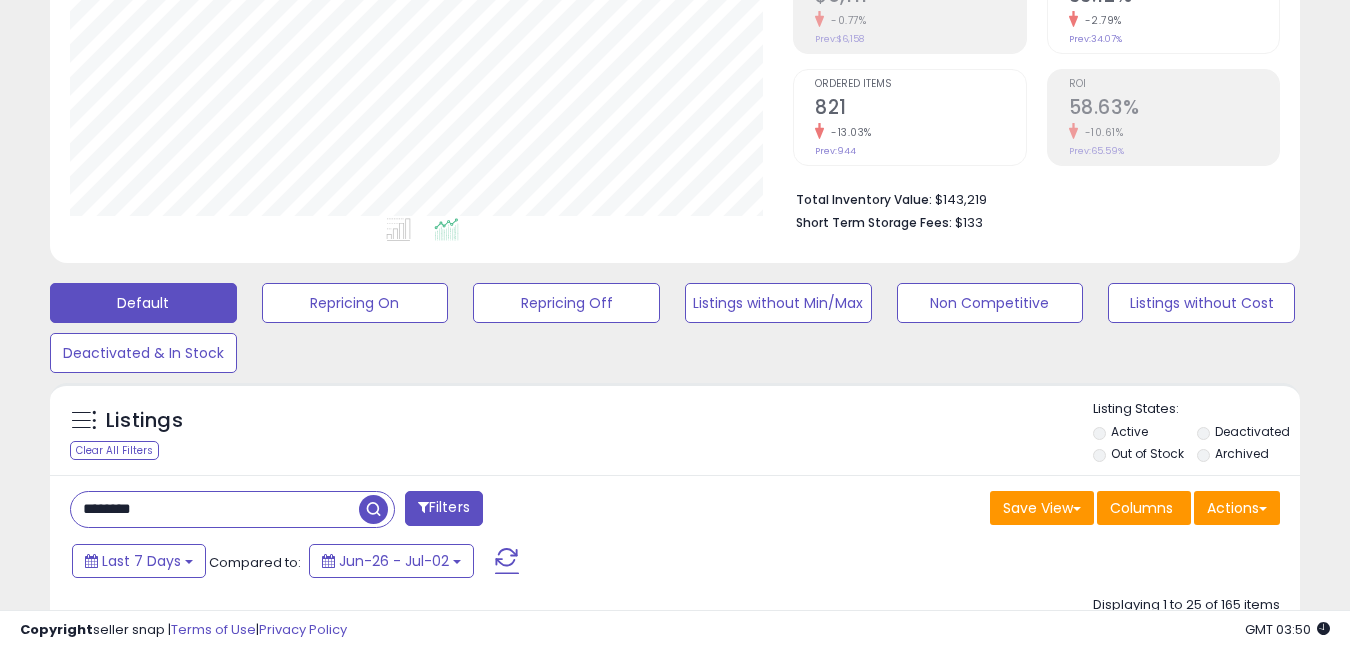 type on "********" 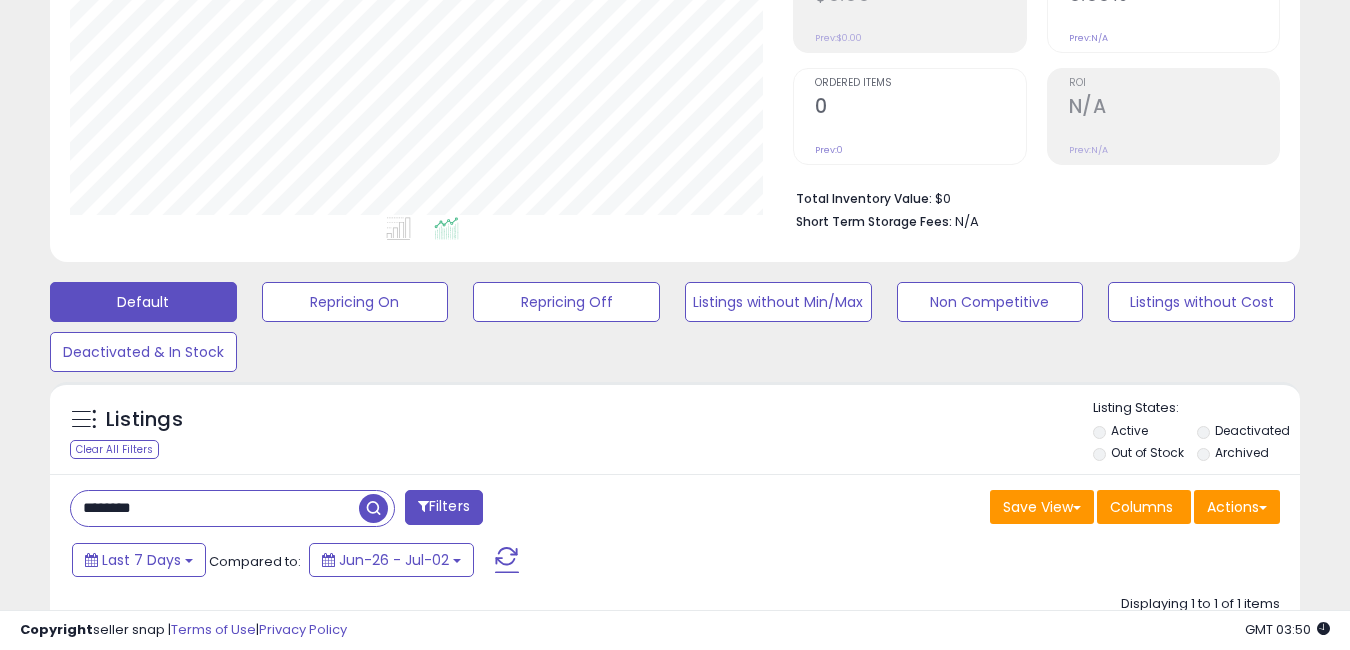 scroll, scrollTop: 209, scrollLeft: 0, axis: vertical 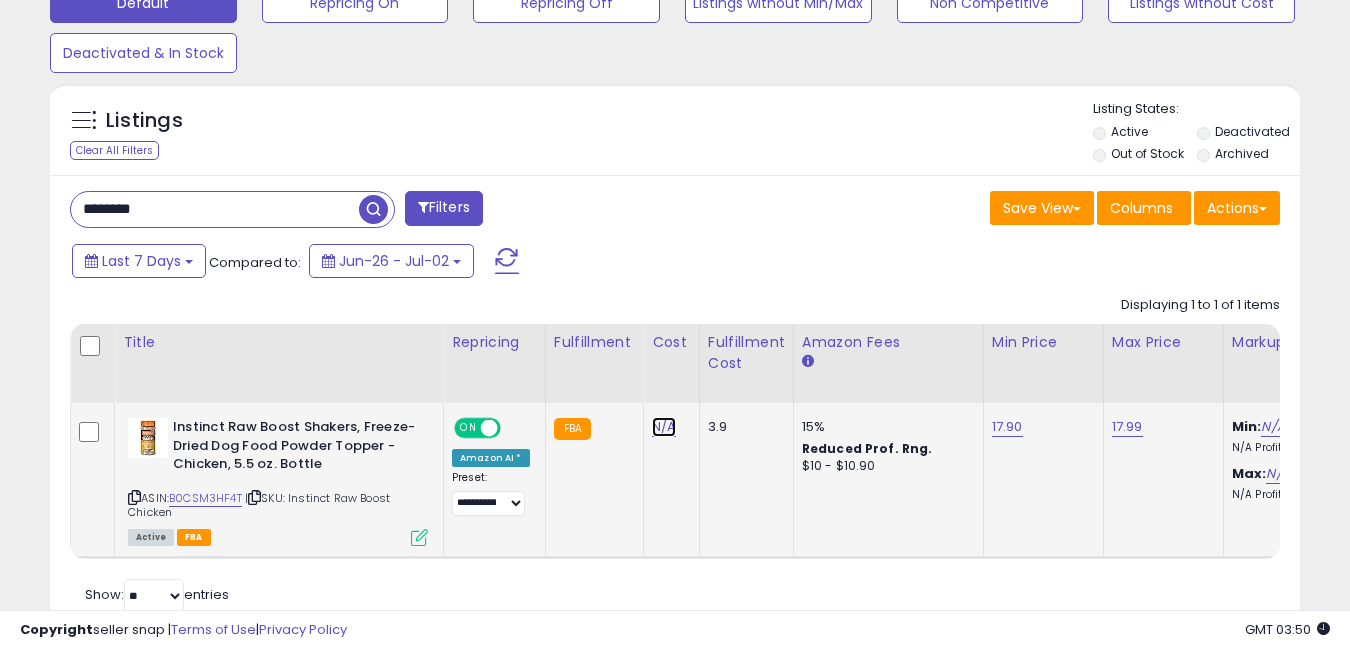 click on "N/A" at bounding box center (664, 427) 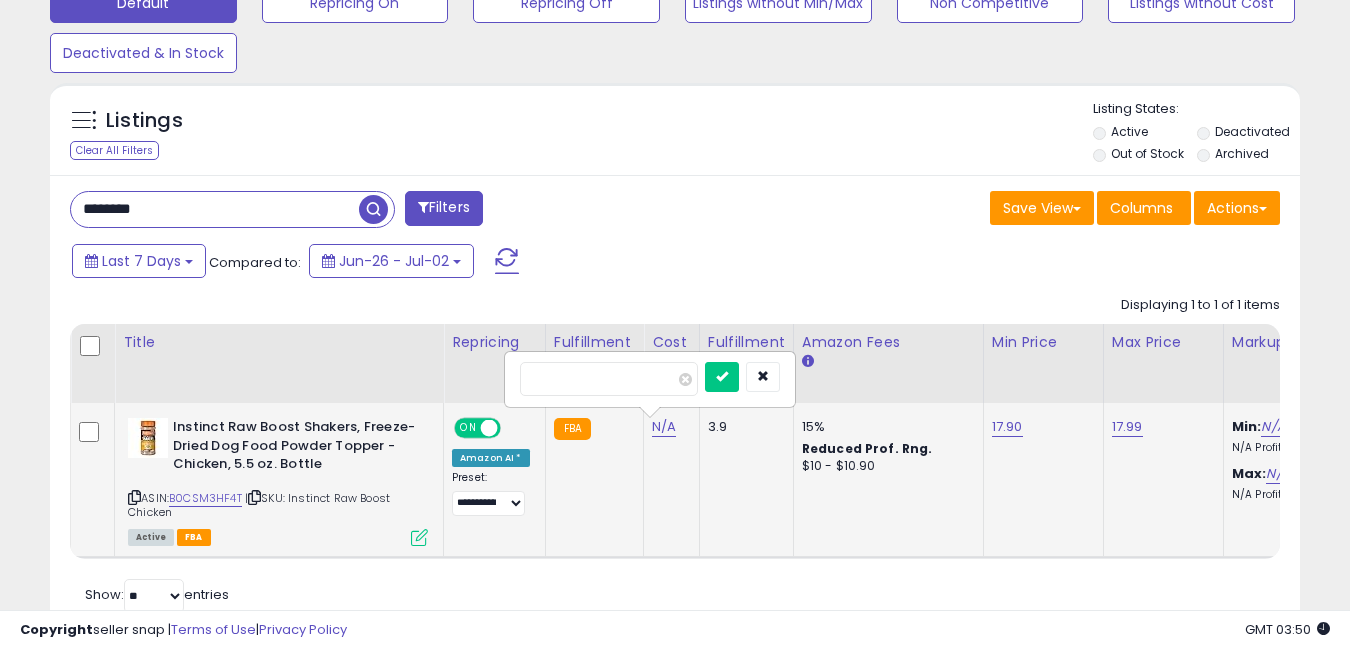 type on "*****" 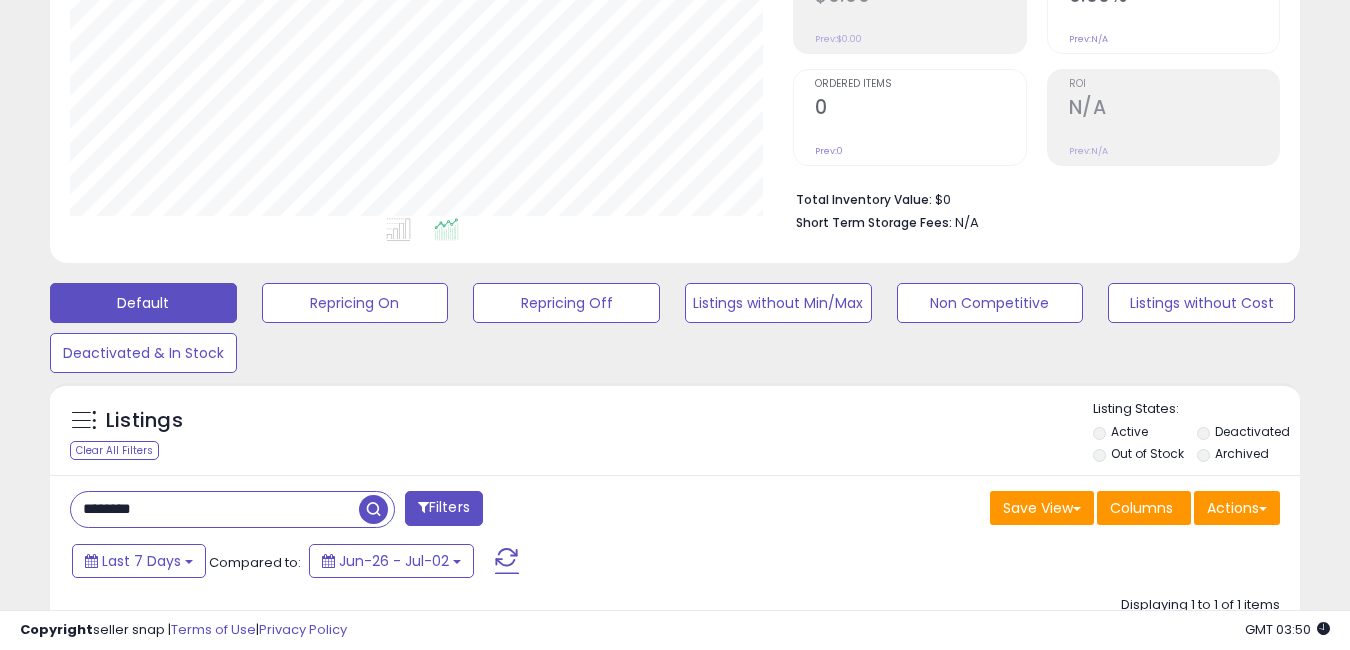scroll, scrollTop: 349, scrollLeft: 0, axis: vertical 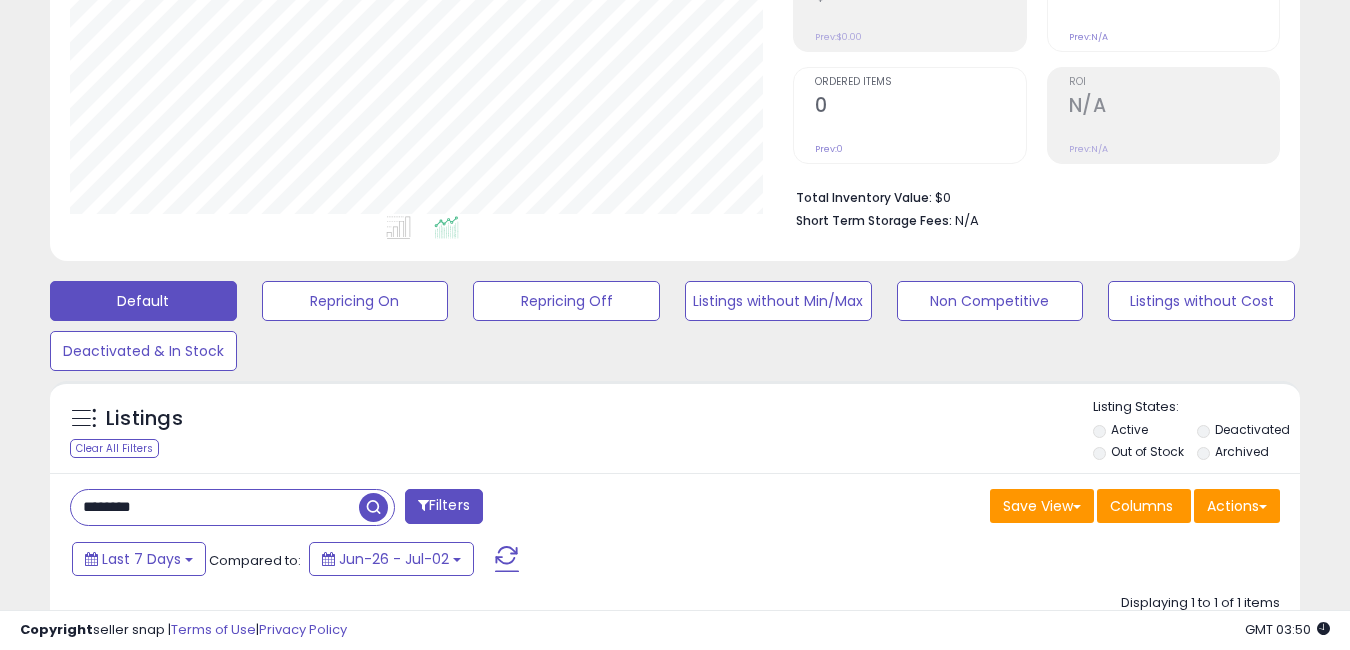 click on "********" at bounding box center (215, 507) 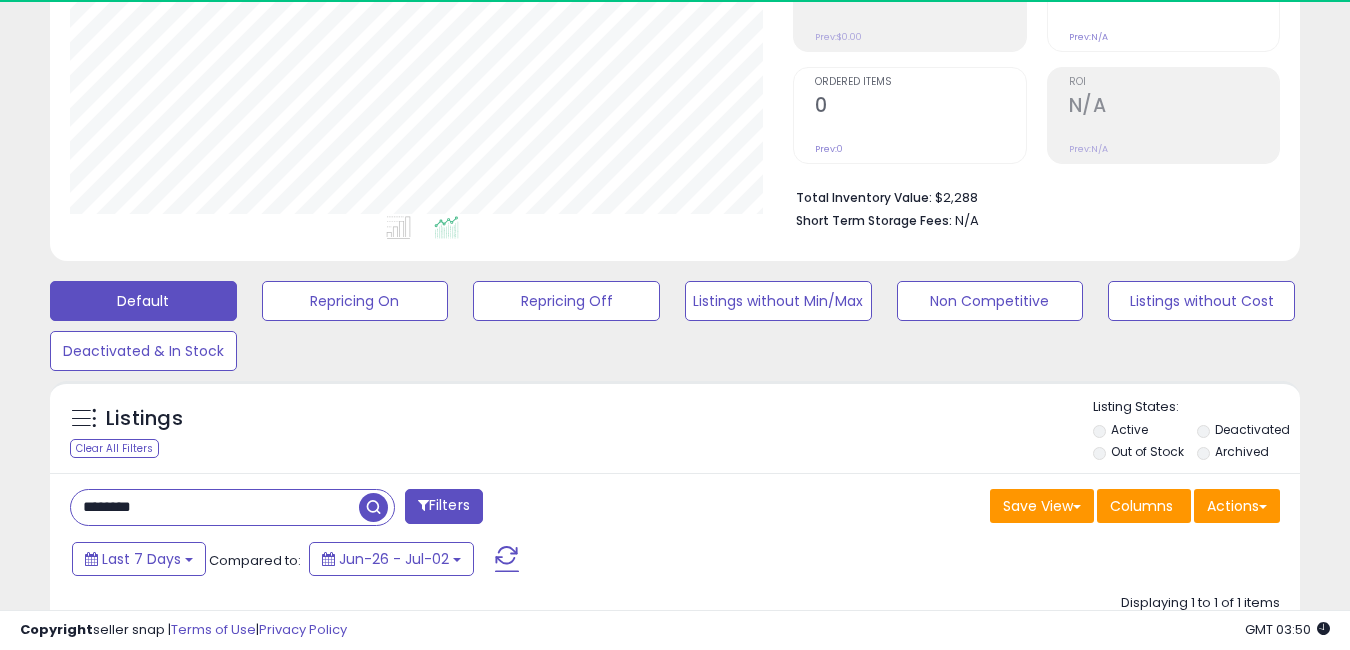 click on "********" at bounding box center [215, 507] 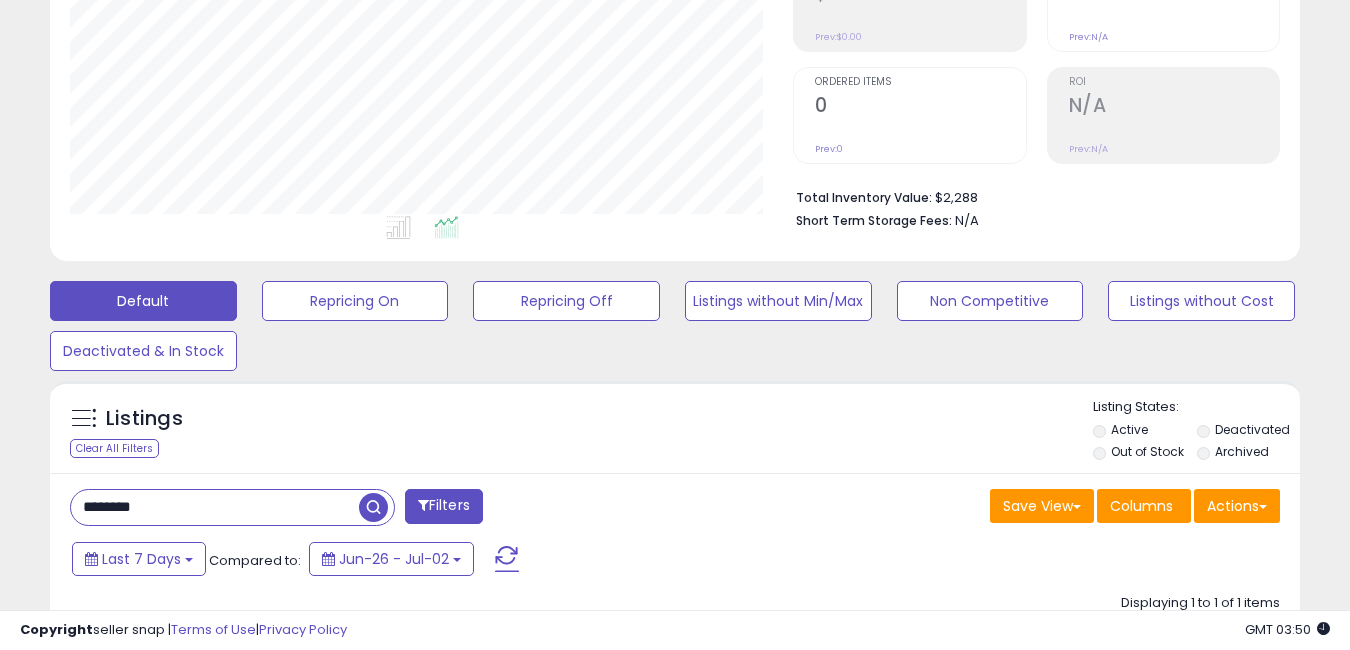 click on "********" at bounding box center (215, 507) 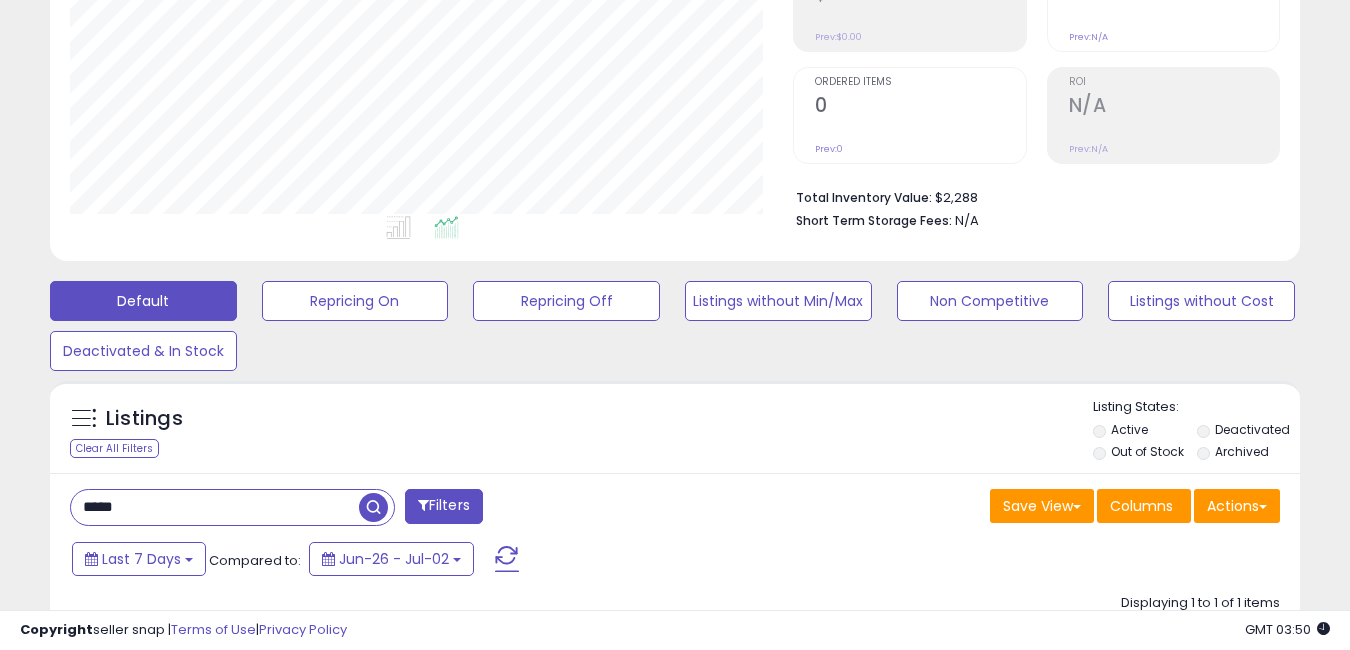 type on "*****" 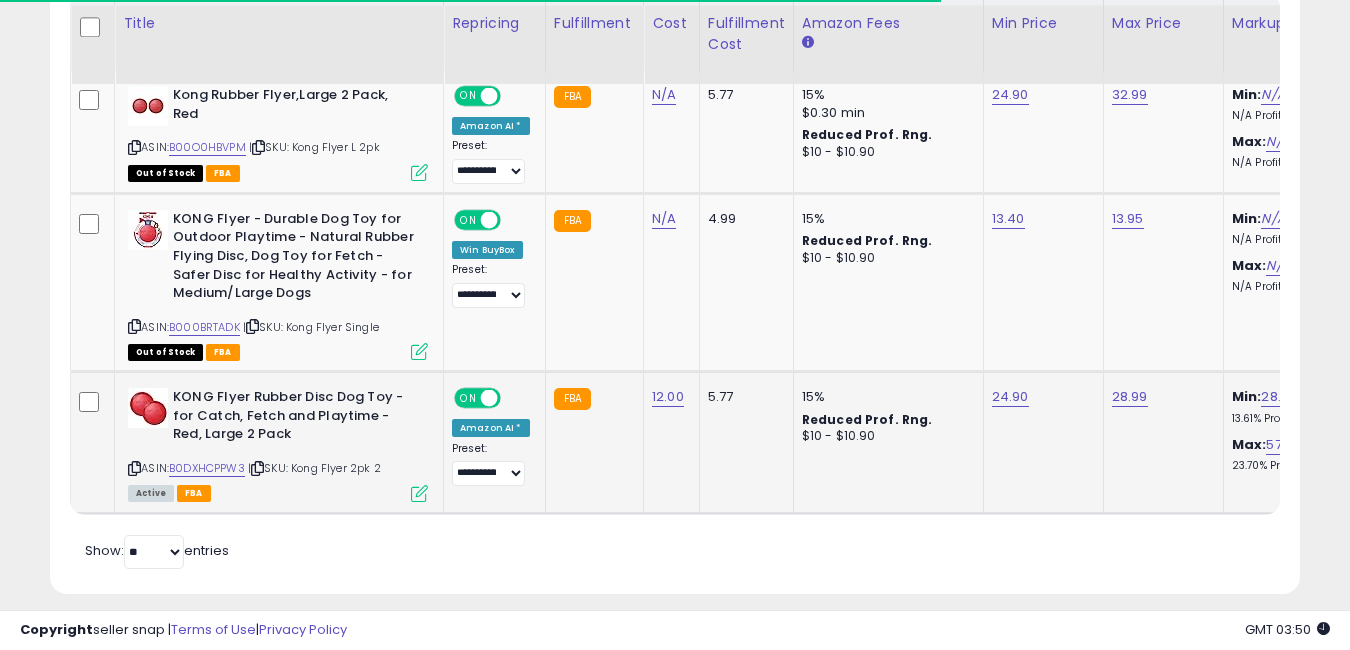 scroll, scrollTop: 985, scrollLeft: 0, axis: vertical 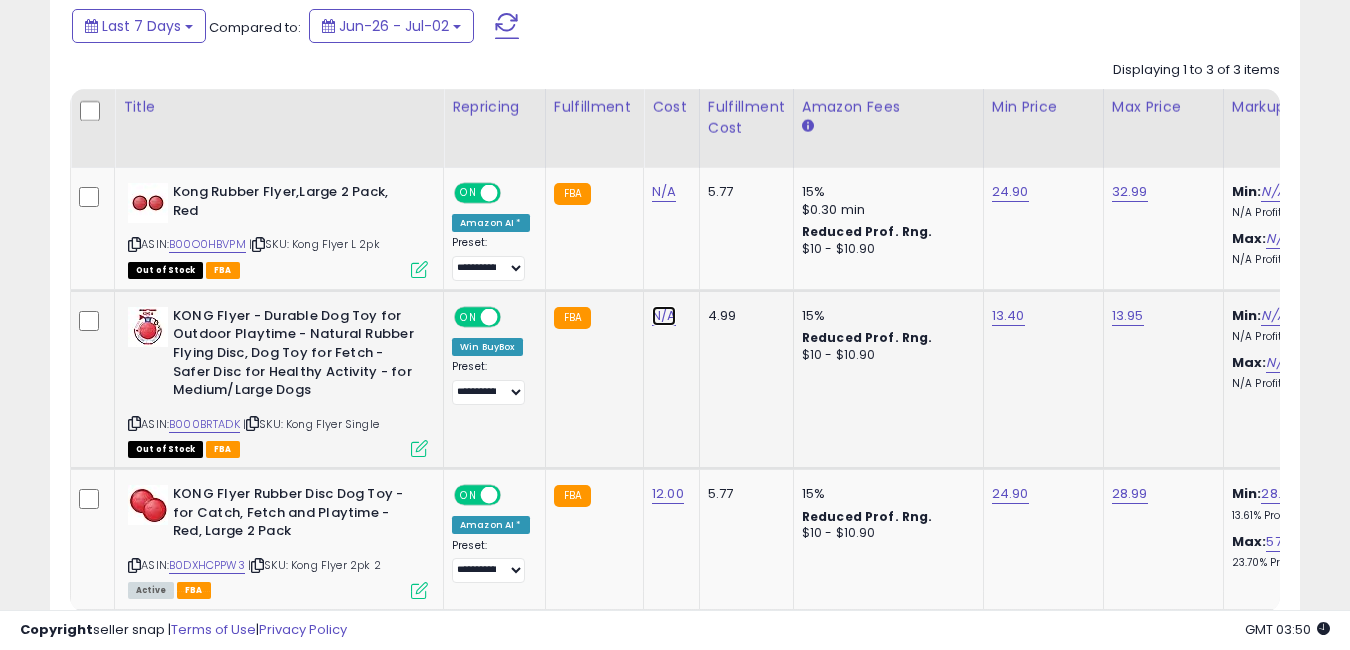 click on "N/A" at bounding box center [664, 192] 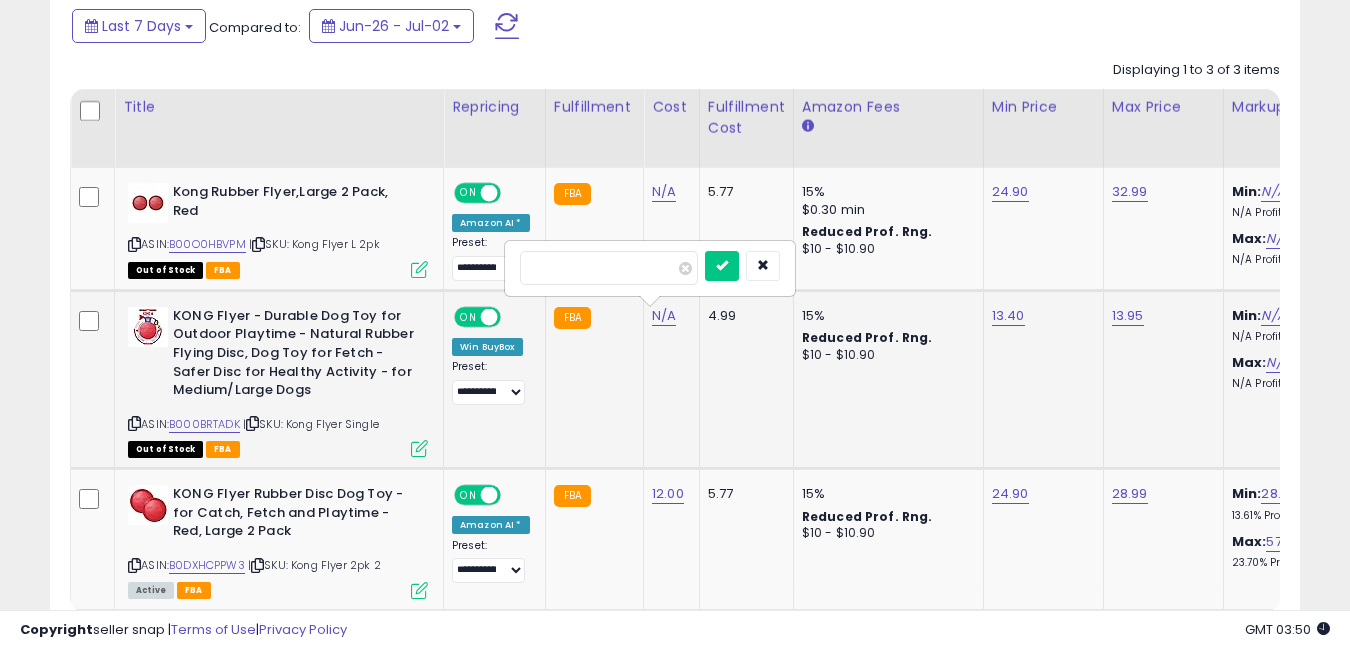 type on "*" 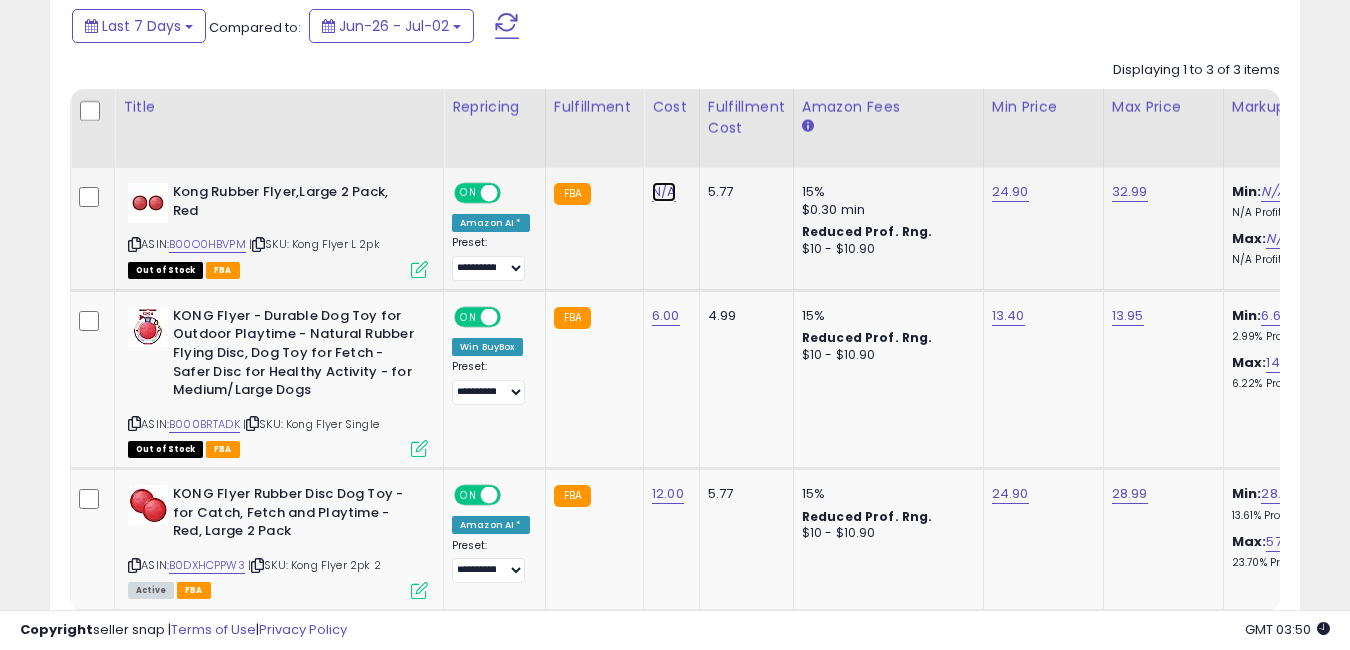 click on "N/A" at bounding box center [664, 192] 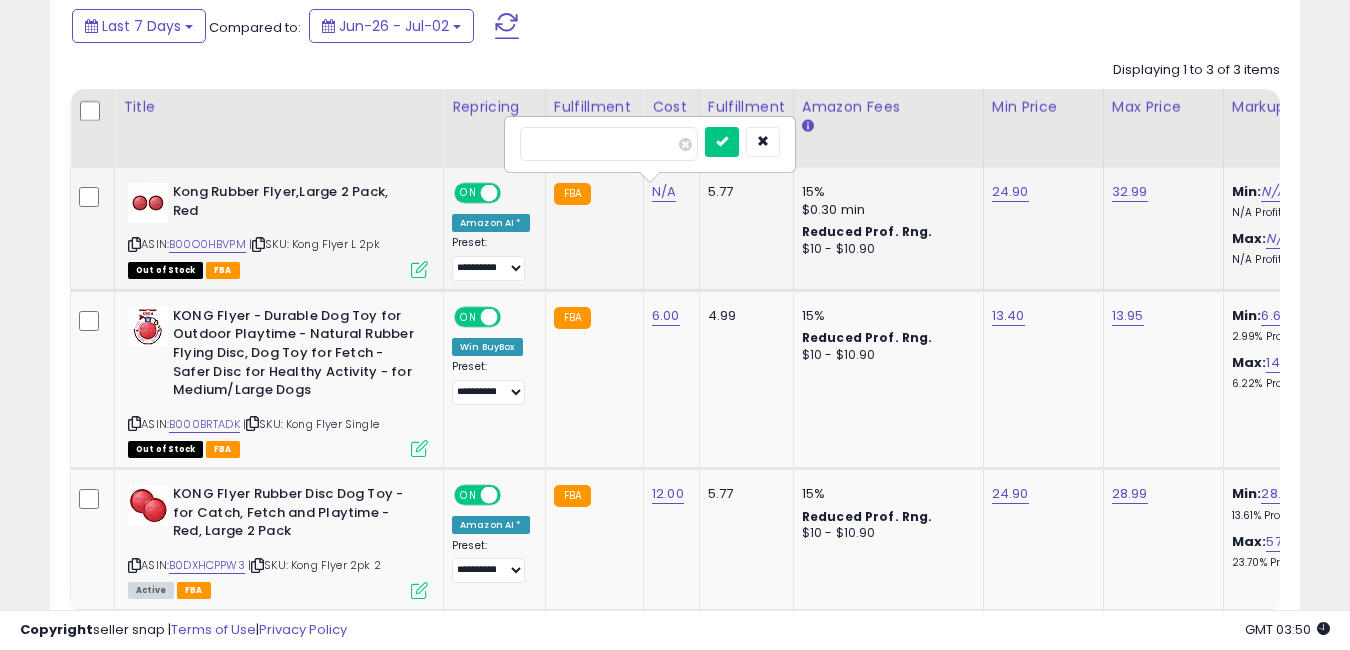 type on "**" 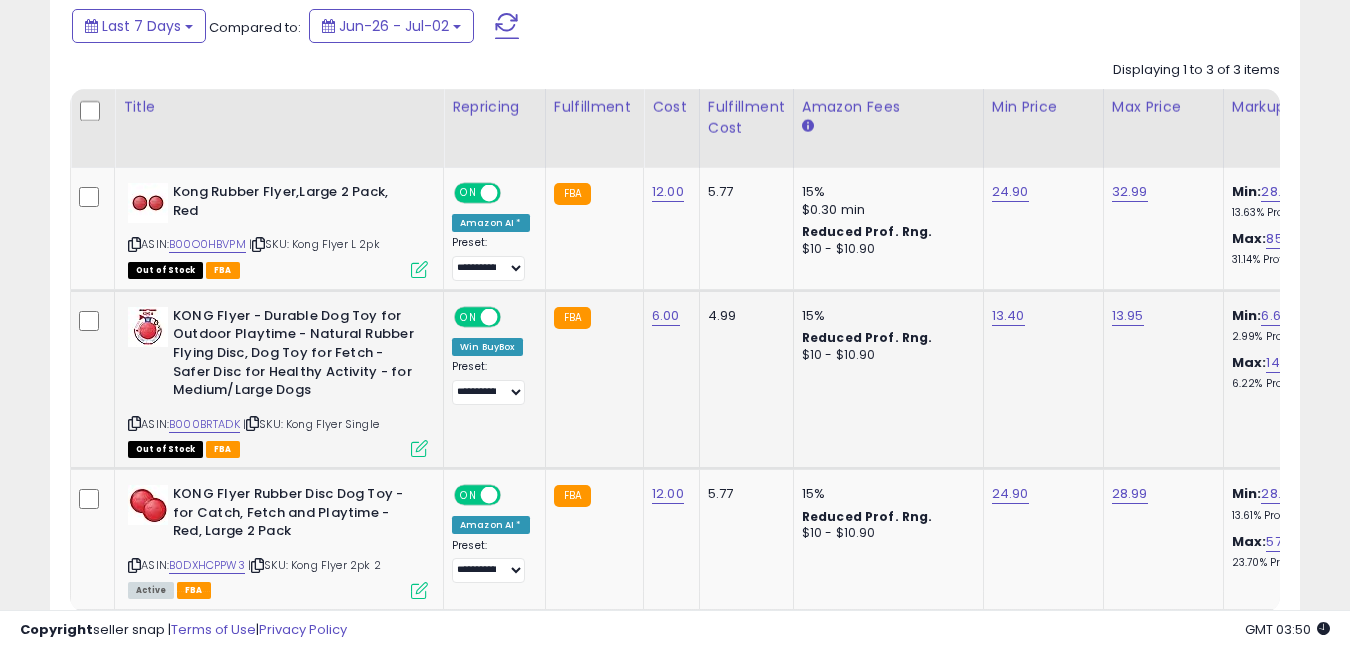 scroll, scrollTop: 0, scrollLeft: 214, axis: horizontal 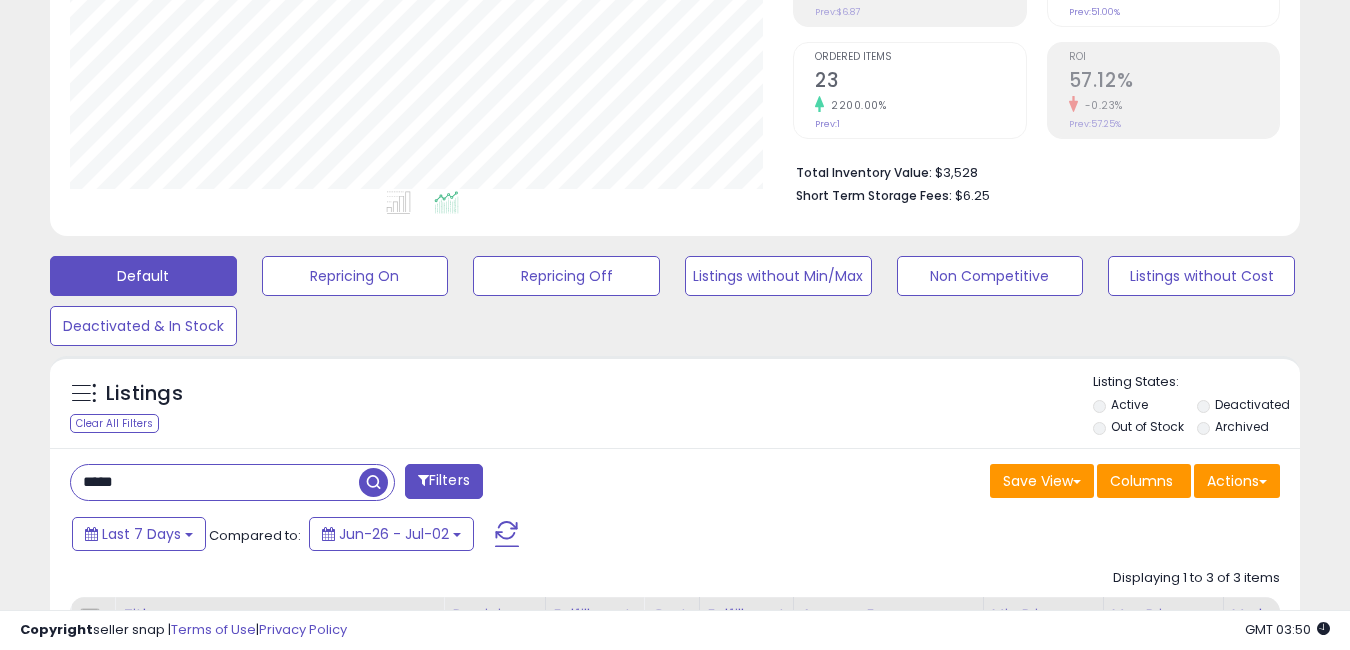 click on "*****" at bounding box center [215, 482] 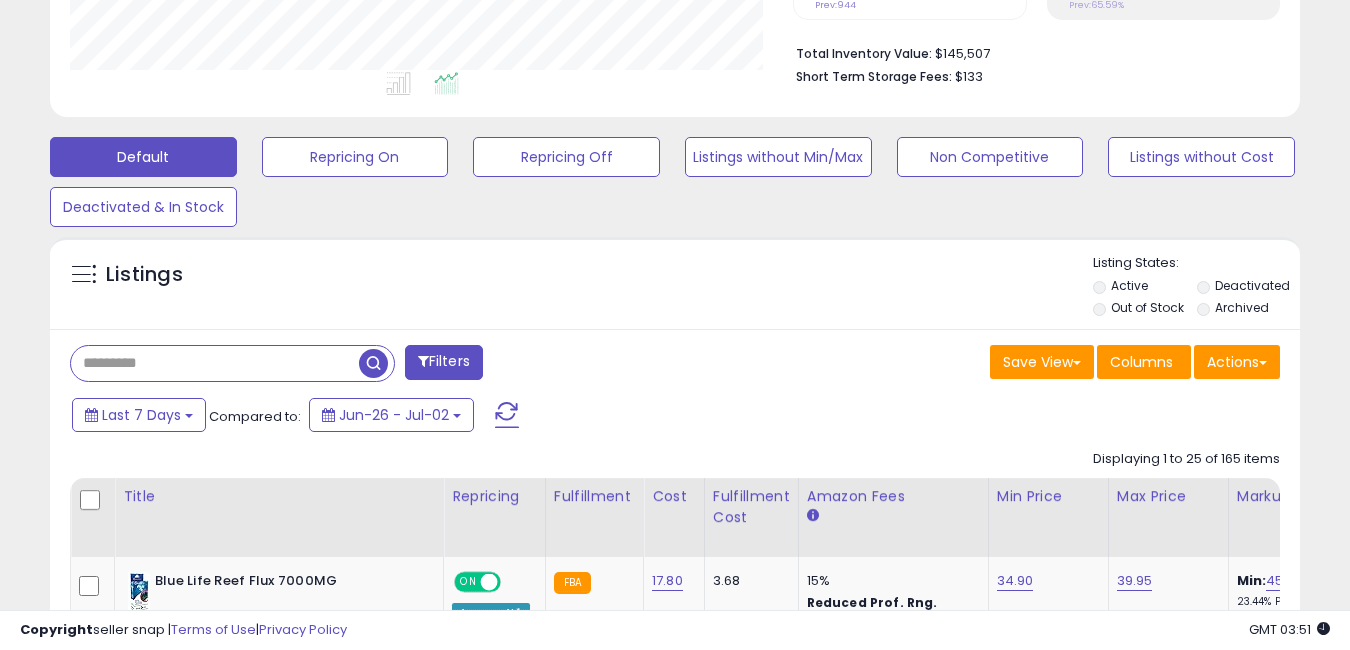 click at bounding box center (215, 363) 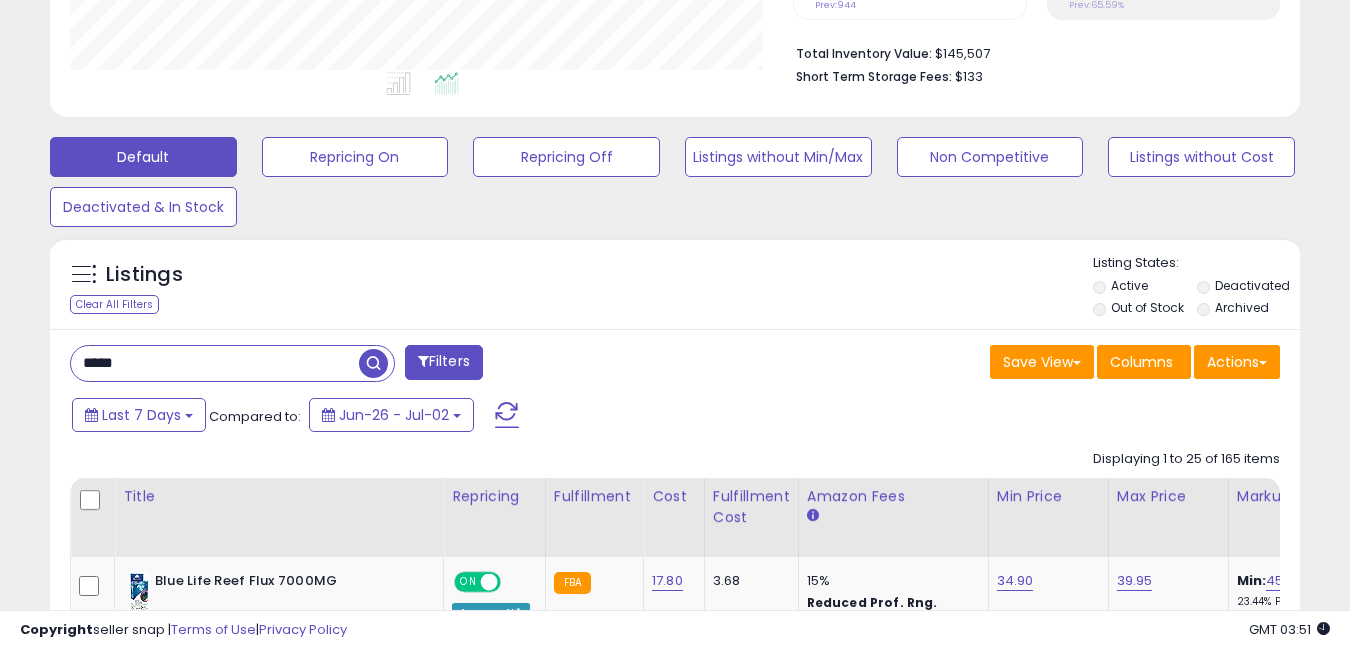 type on "*****" 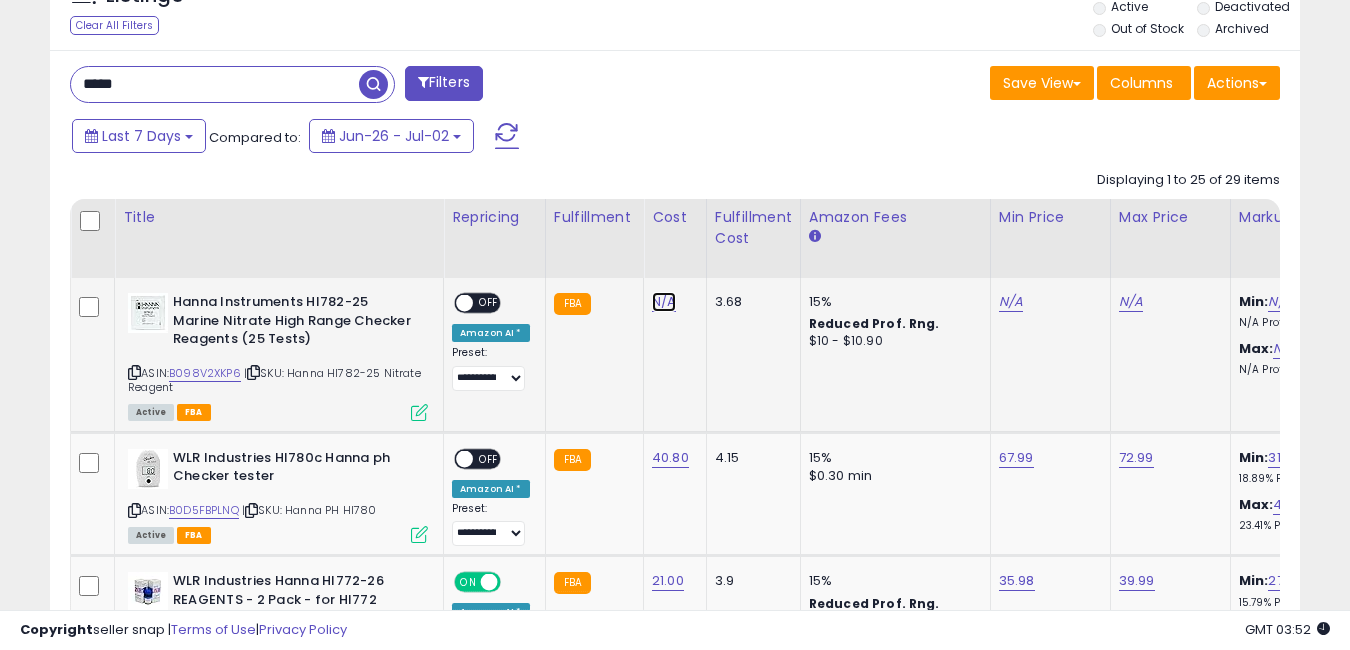 click on "N/A" at bounding box center (664, 302) 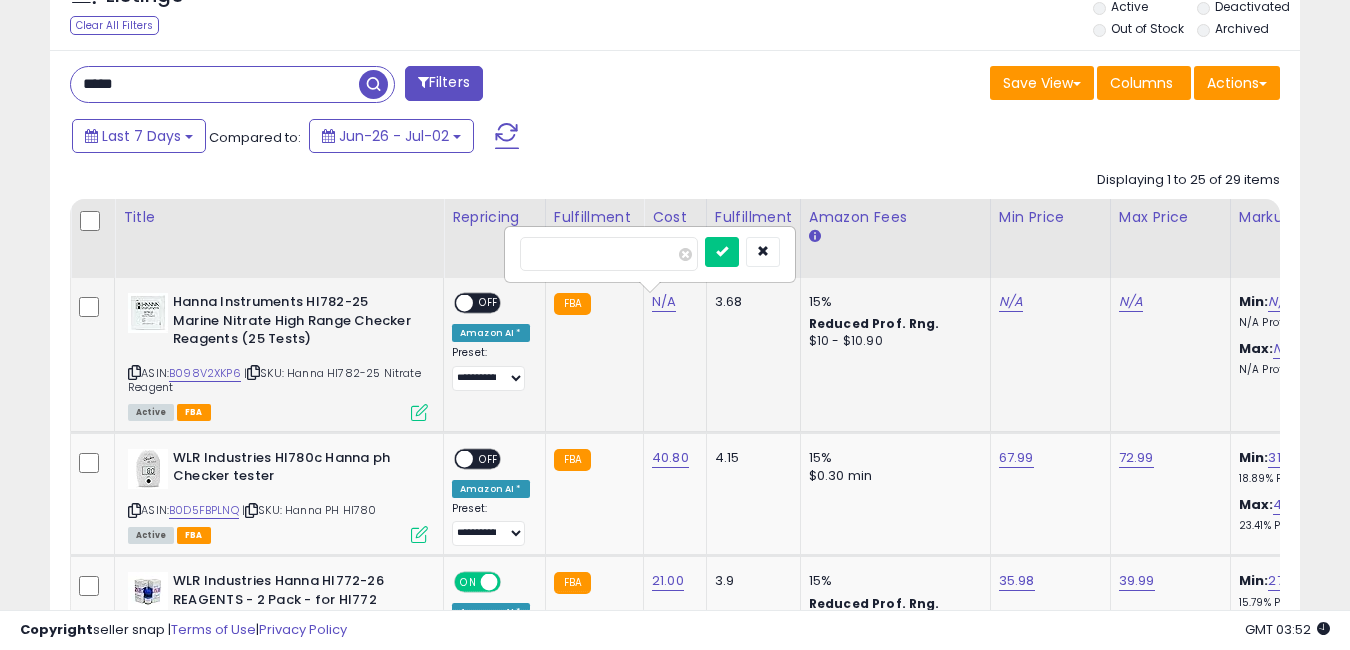 type on "**" 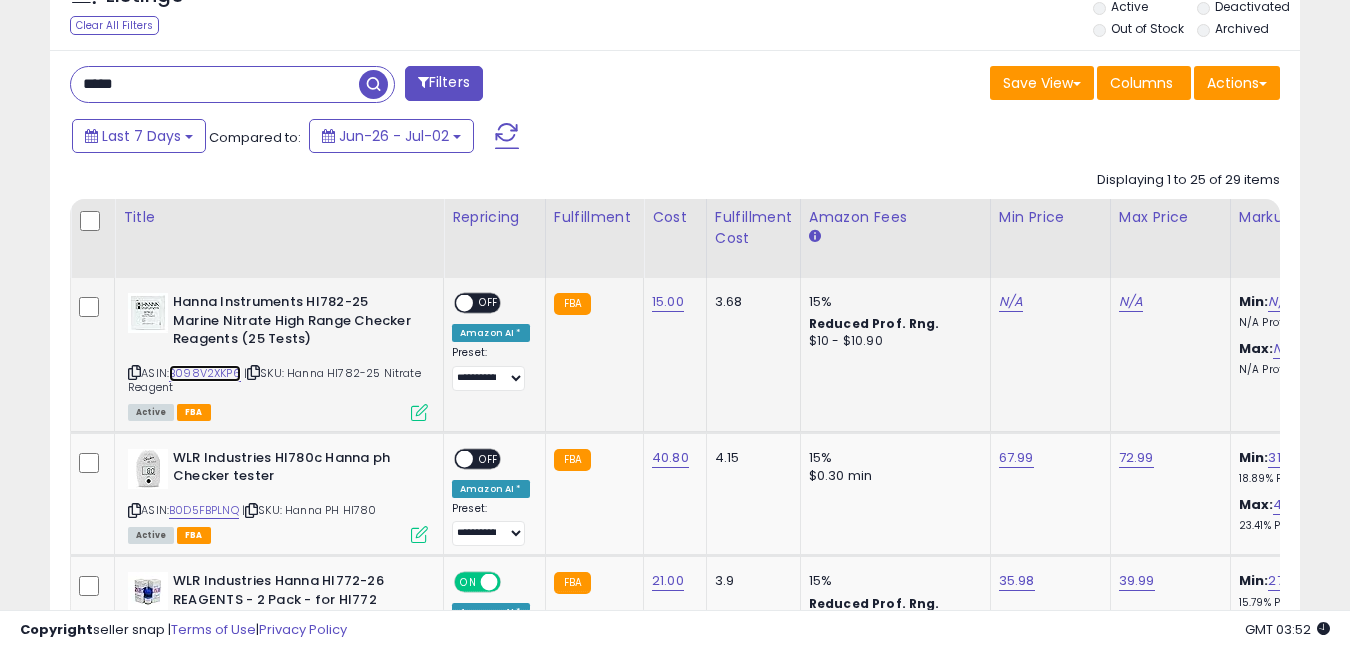 click on "B098V2XKP6" at bounding box center (205, 373) 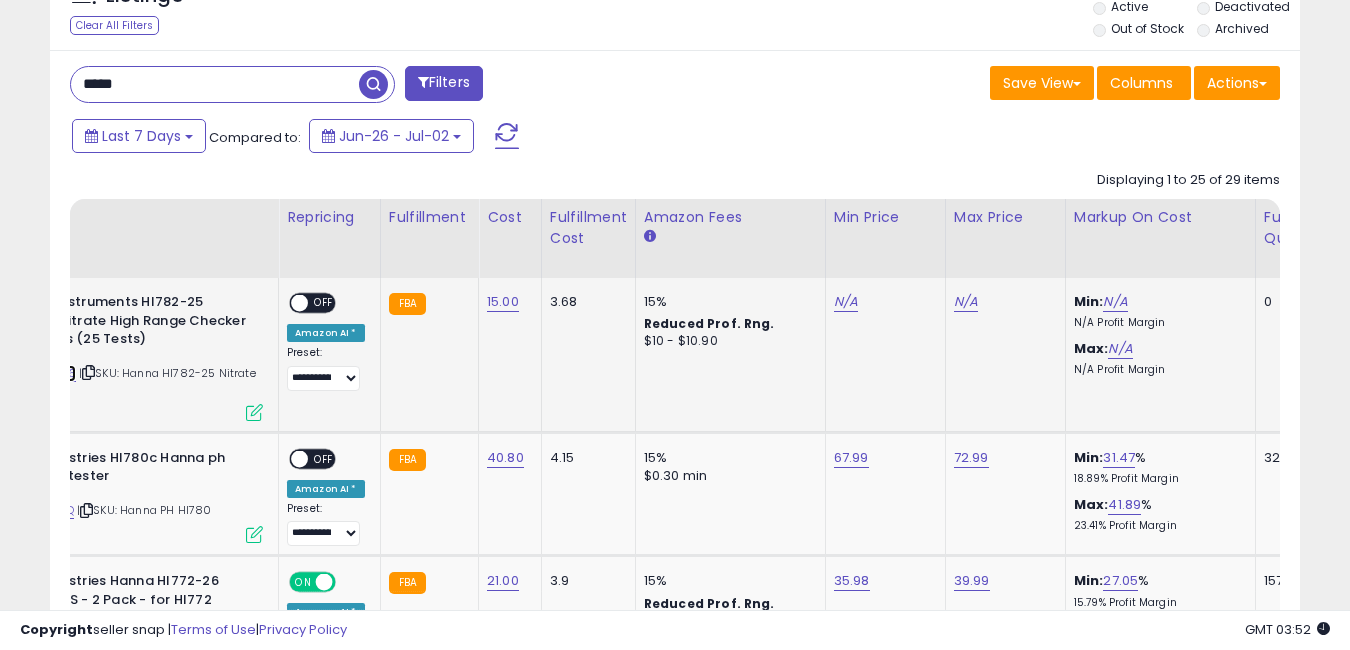 scroll, scrollTop: 0, scrollLeft: 306, axis: horizontal 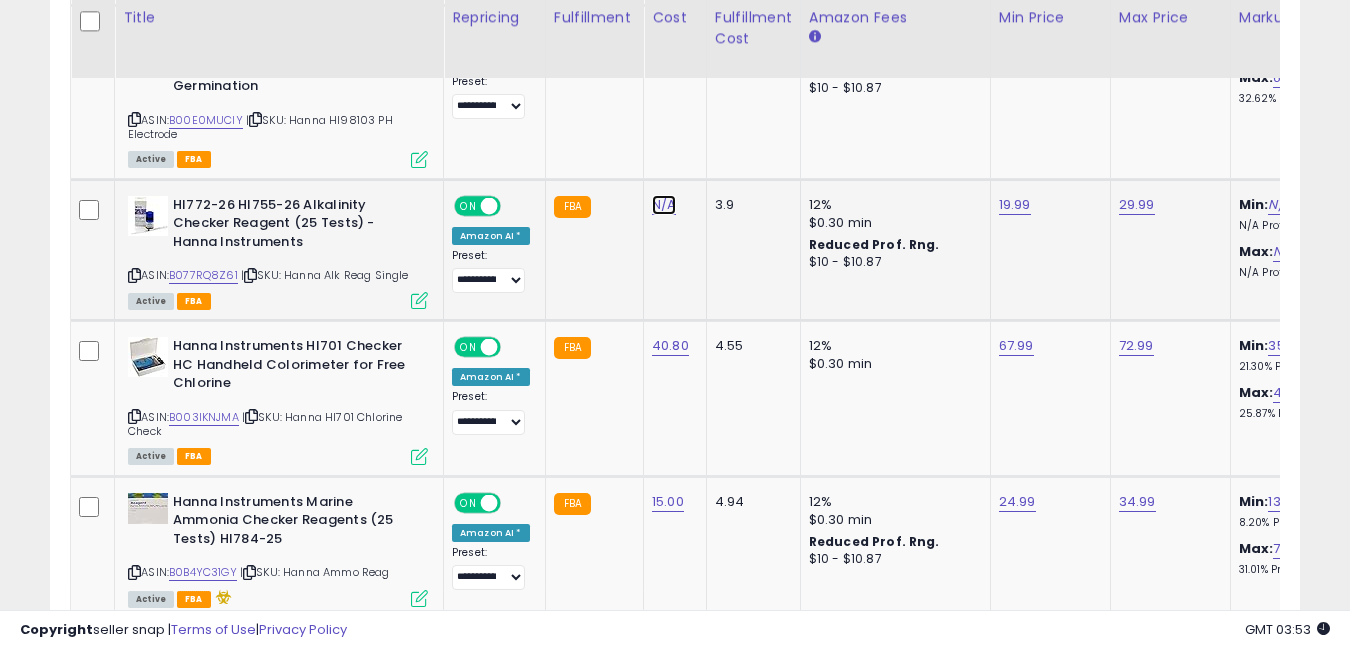 click on "N/A" at bounding box center (664, 205) 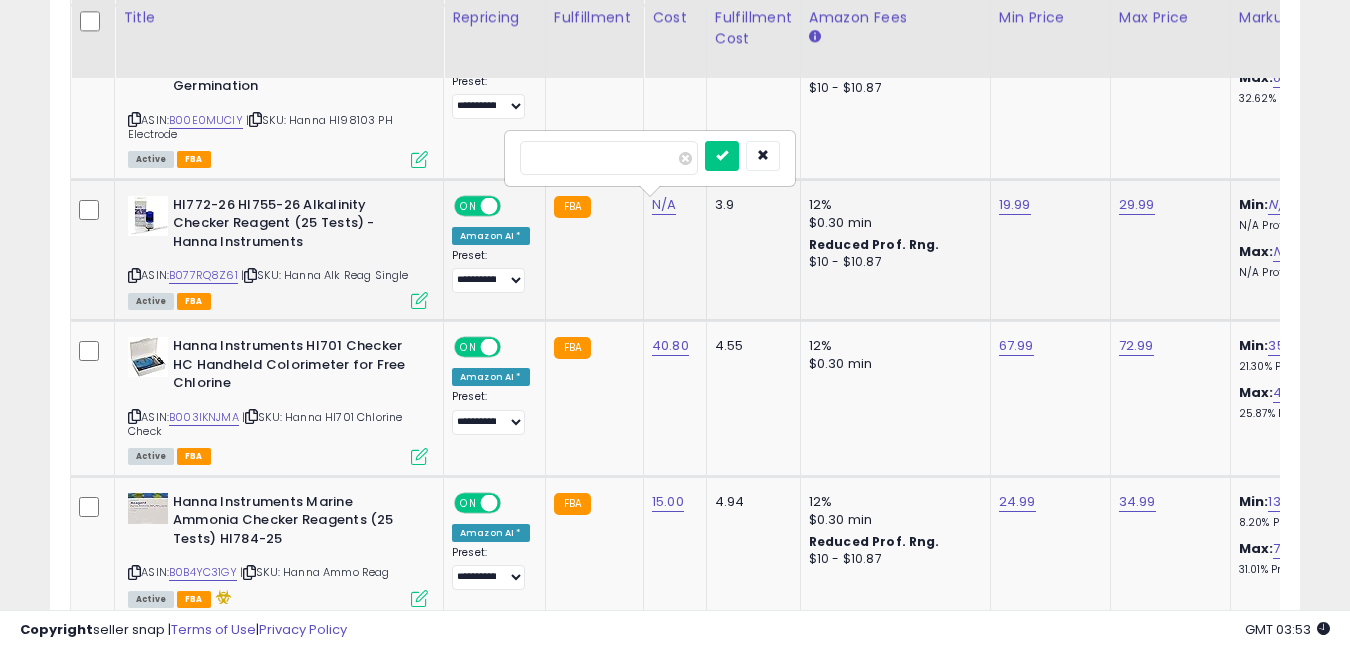type on "****" 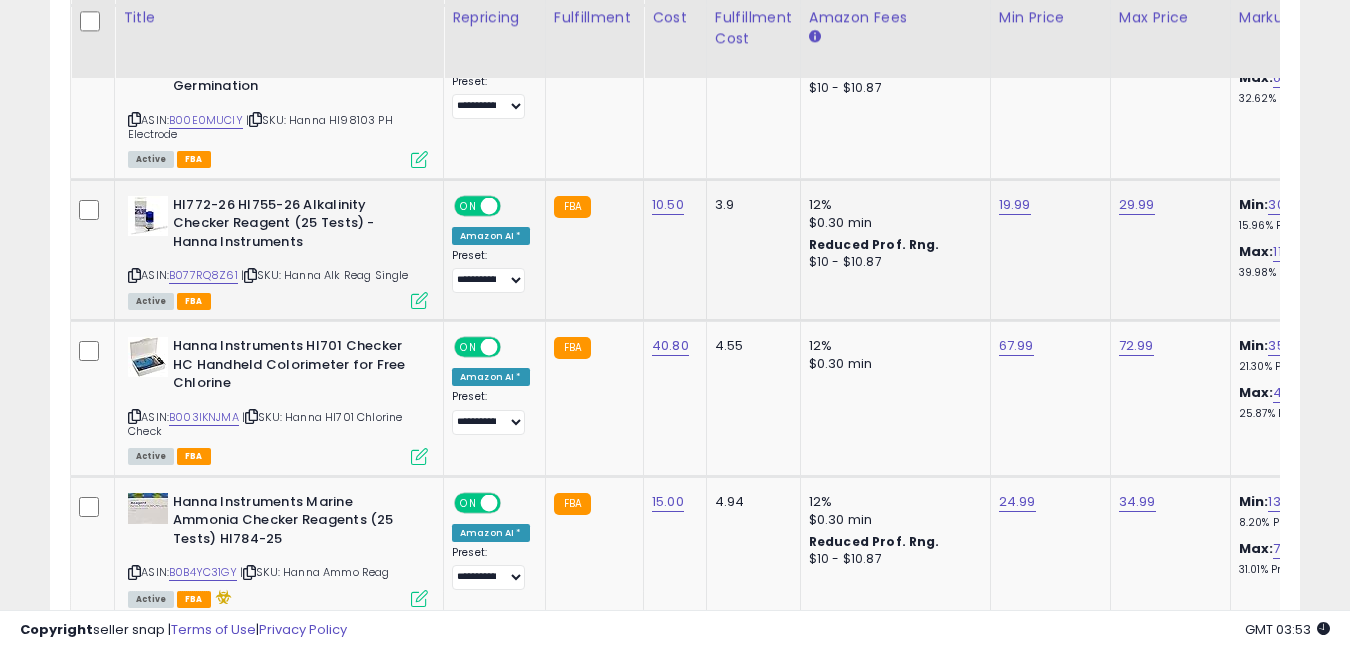 scroll, scrollTop: 0, scrollLeft: 653, axis: horizontal 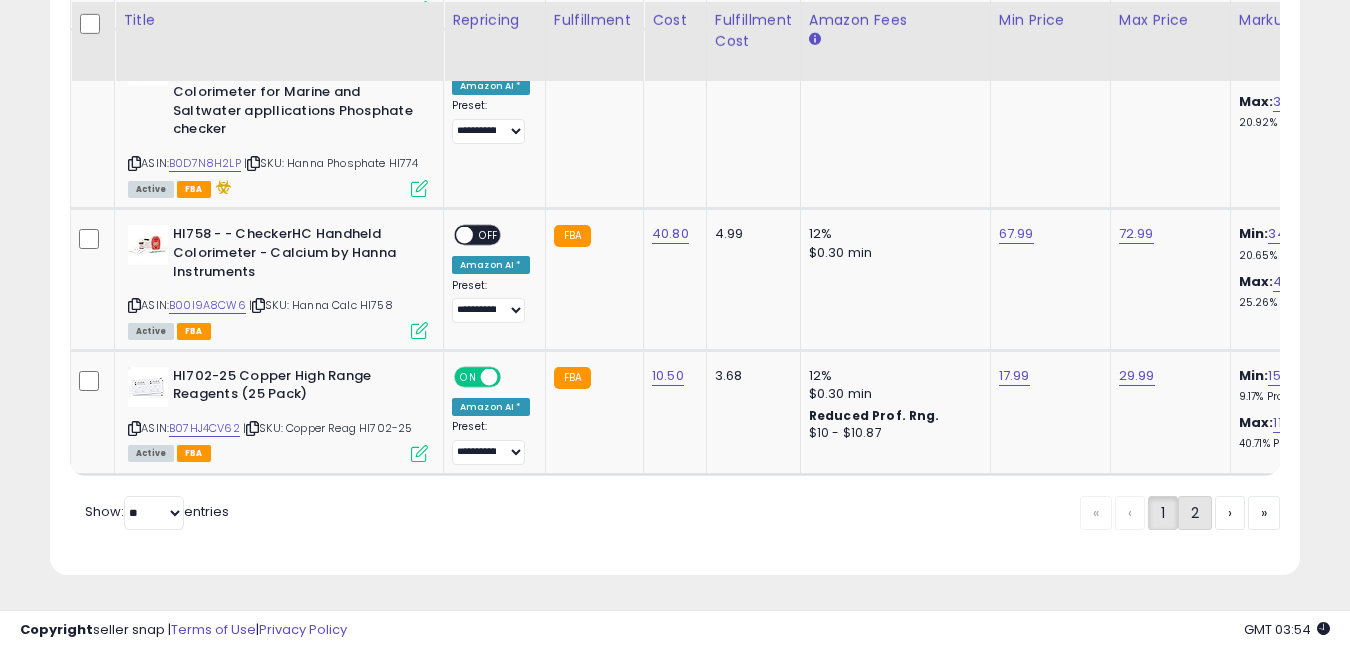 click on "2" 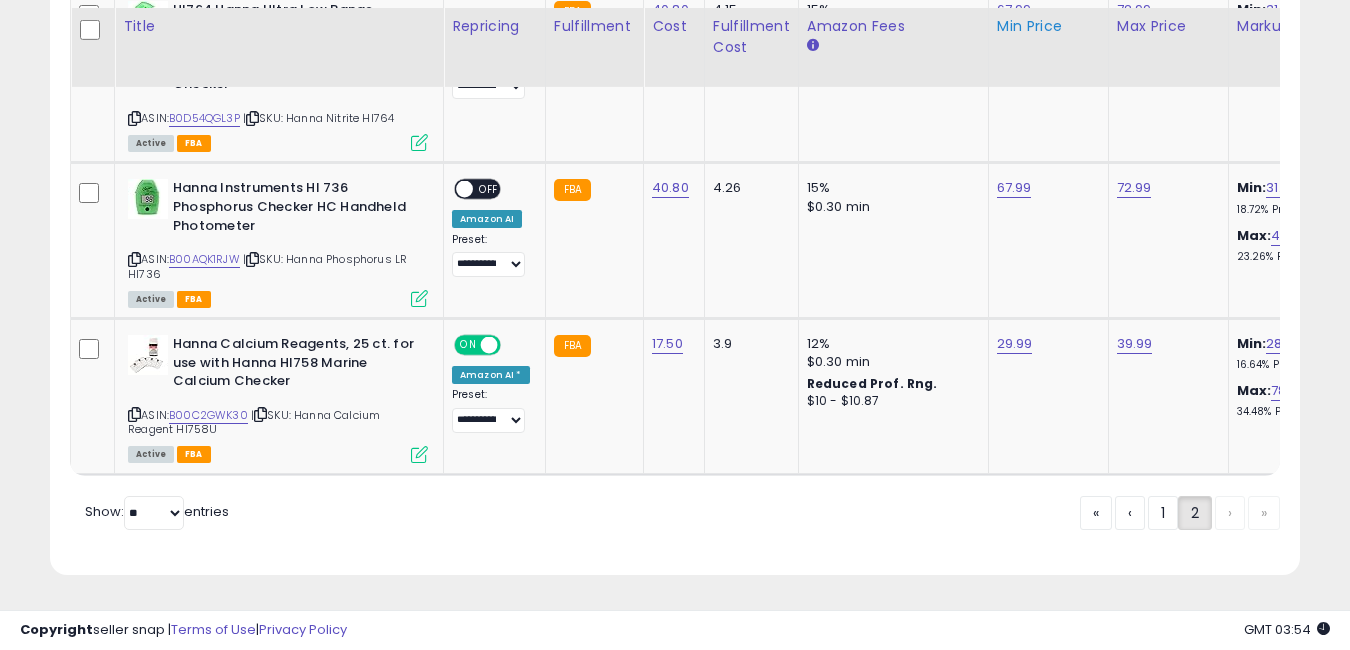 scroll, scrollTop: 1238, scrollLeft: 0, axis: vertical 